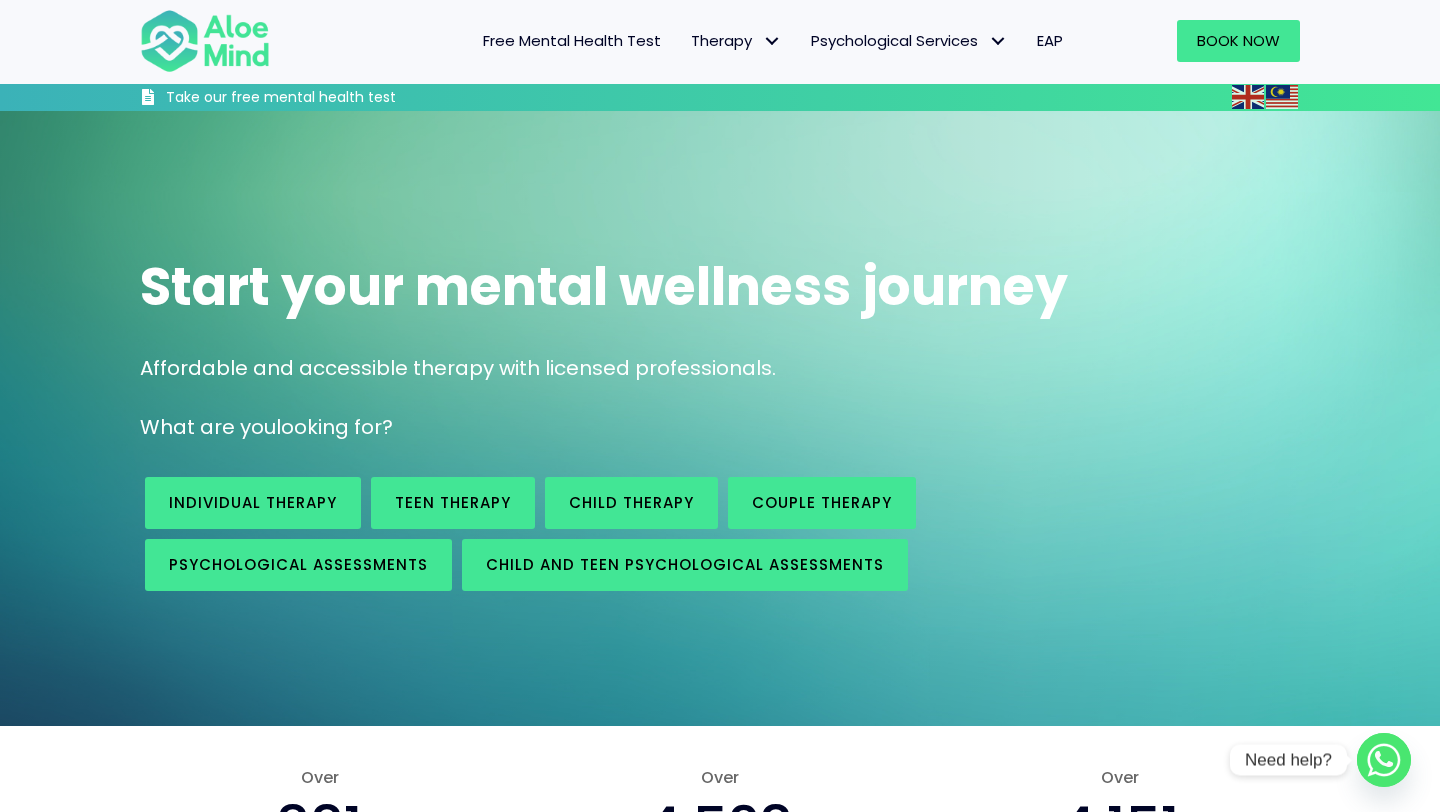 scroll, scrollTop: 166, scrollLeft: 0, axis: vertical 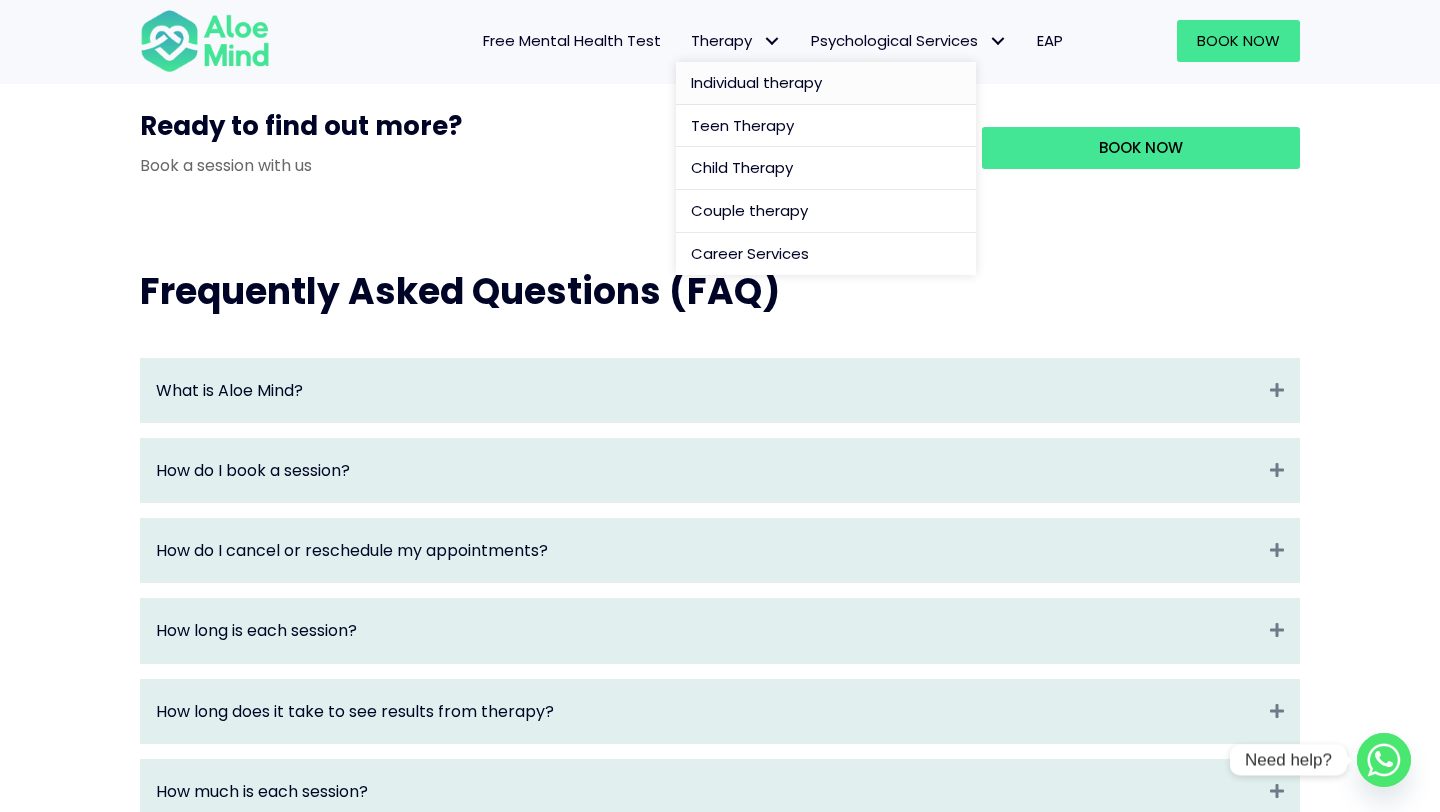 click on "Individual therapy" at bounding box center (756, 82) 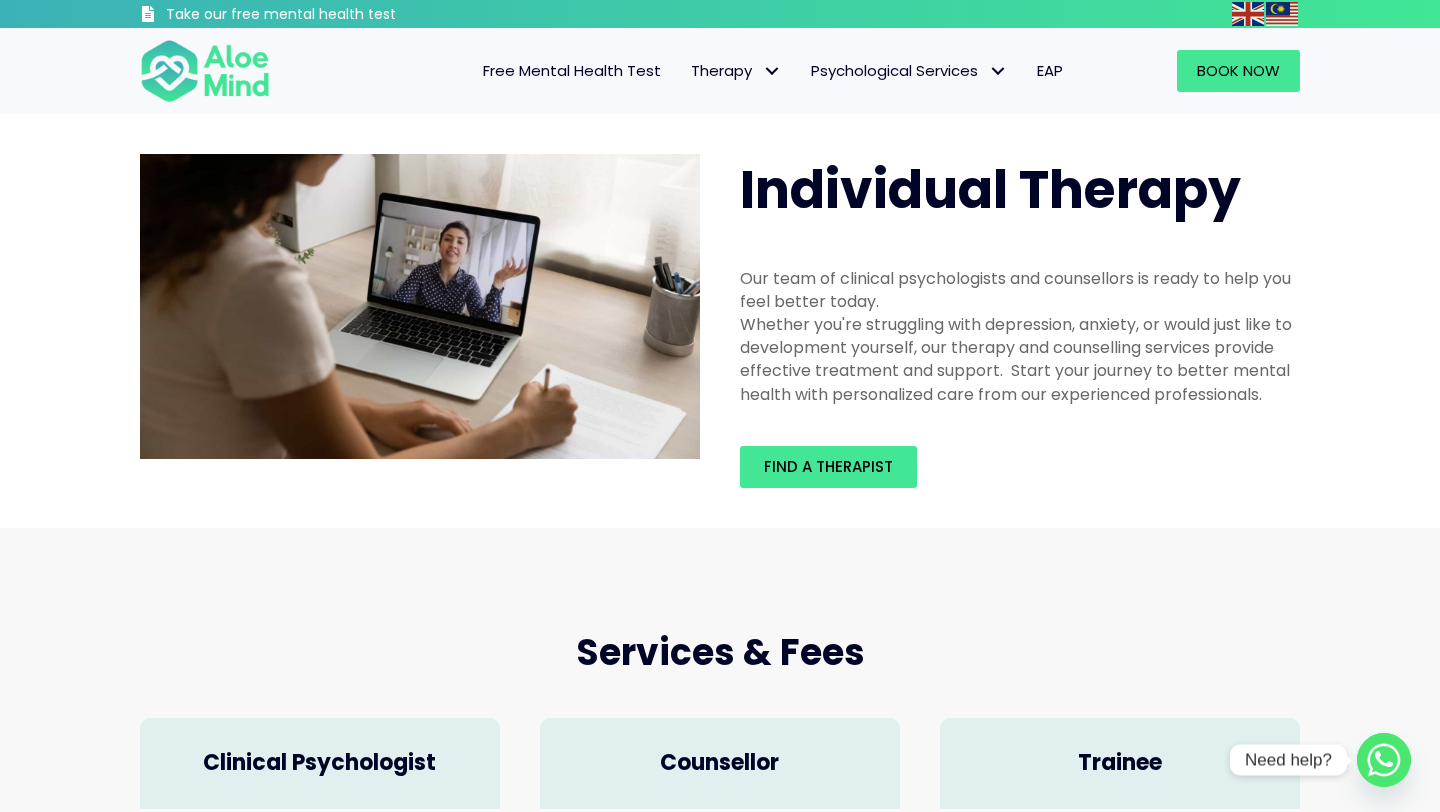 scroll, scrollTop: 0, scrollLeft: 0, axis: both 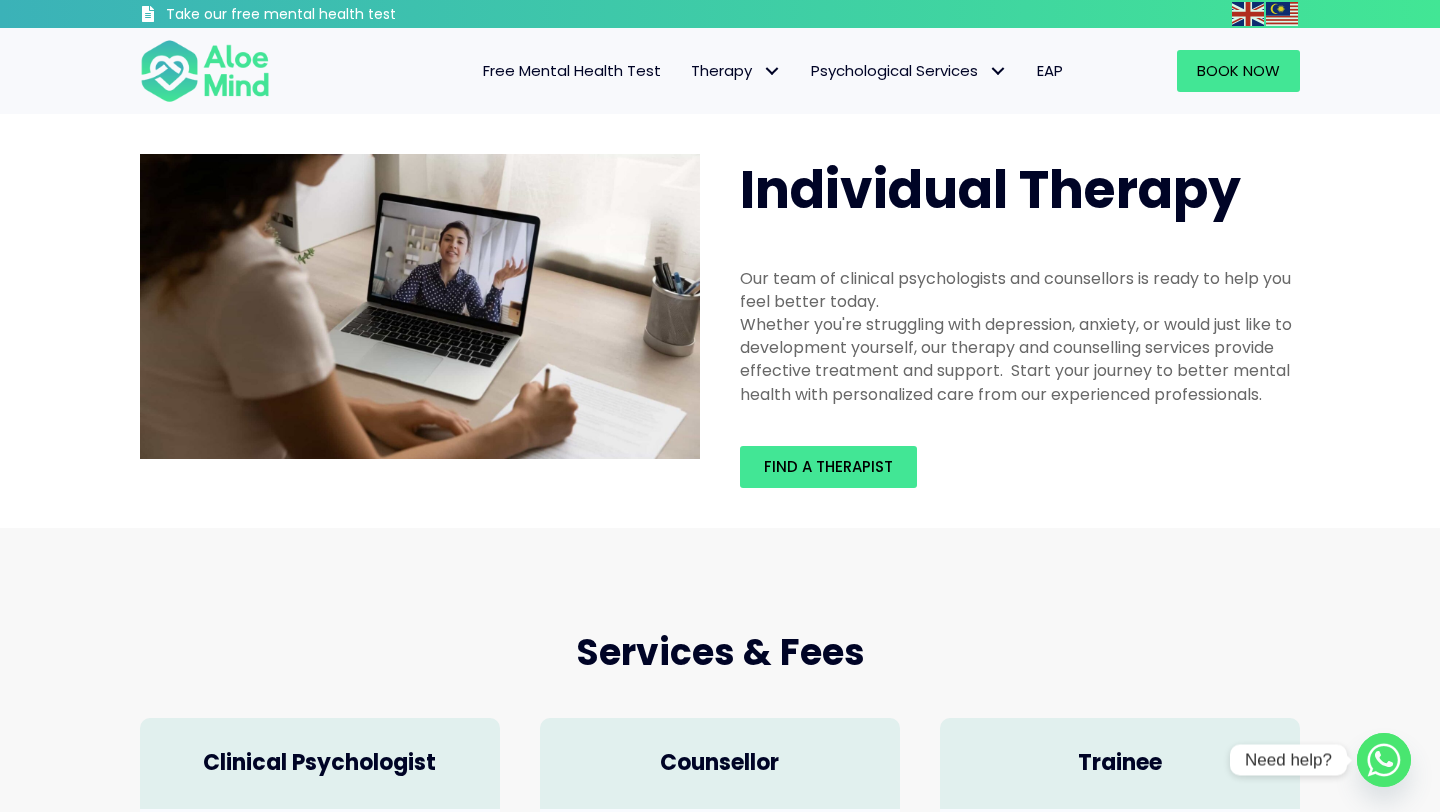 click on "Individual Therapy" at bounding box center [990, 189] 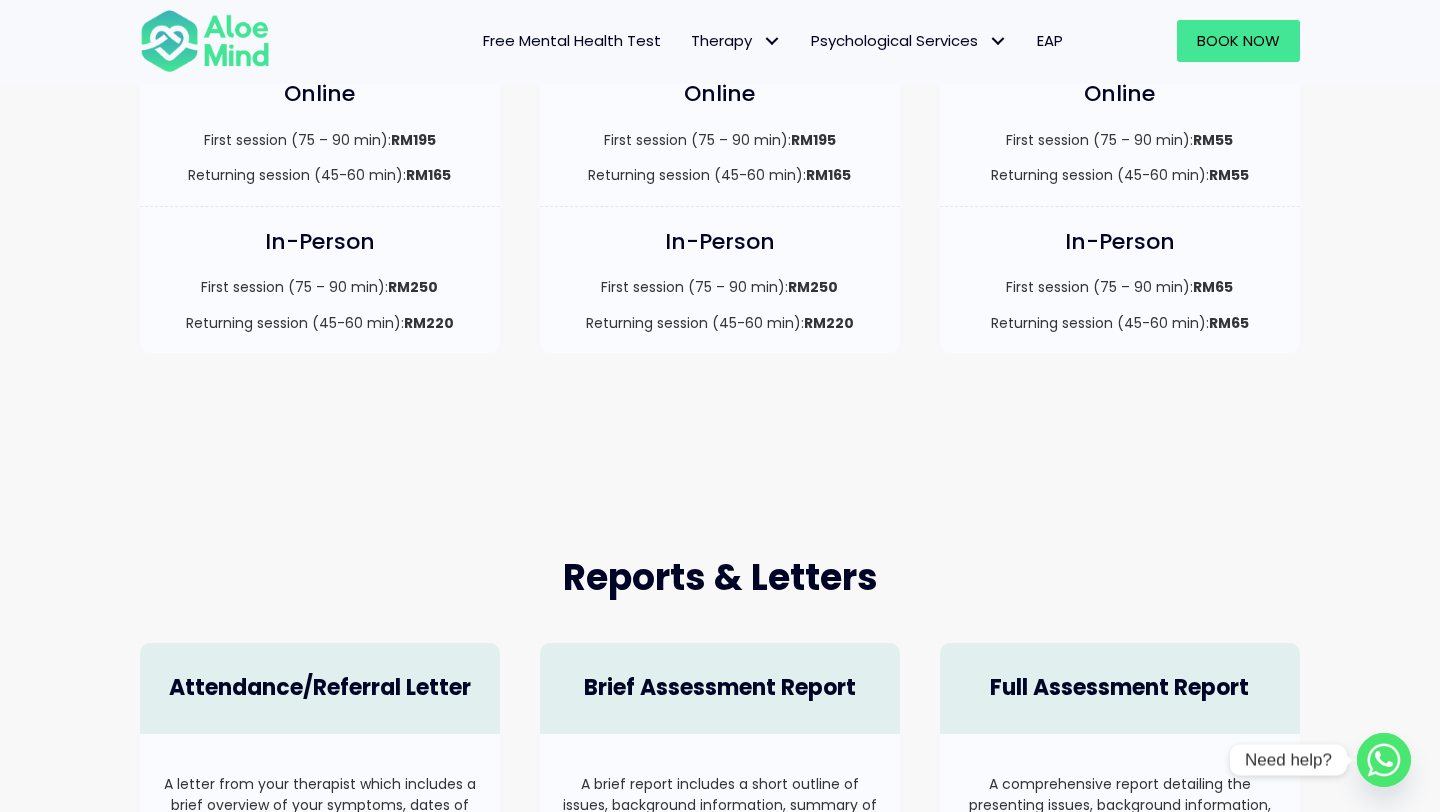 scroll, scrollTop: 110, scrollLeft: 0, axis: vertical 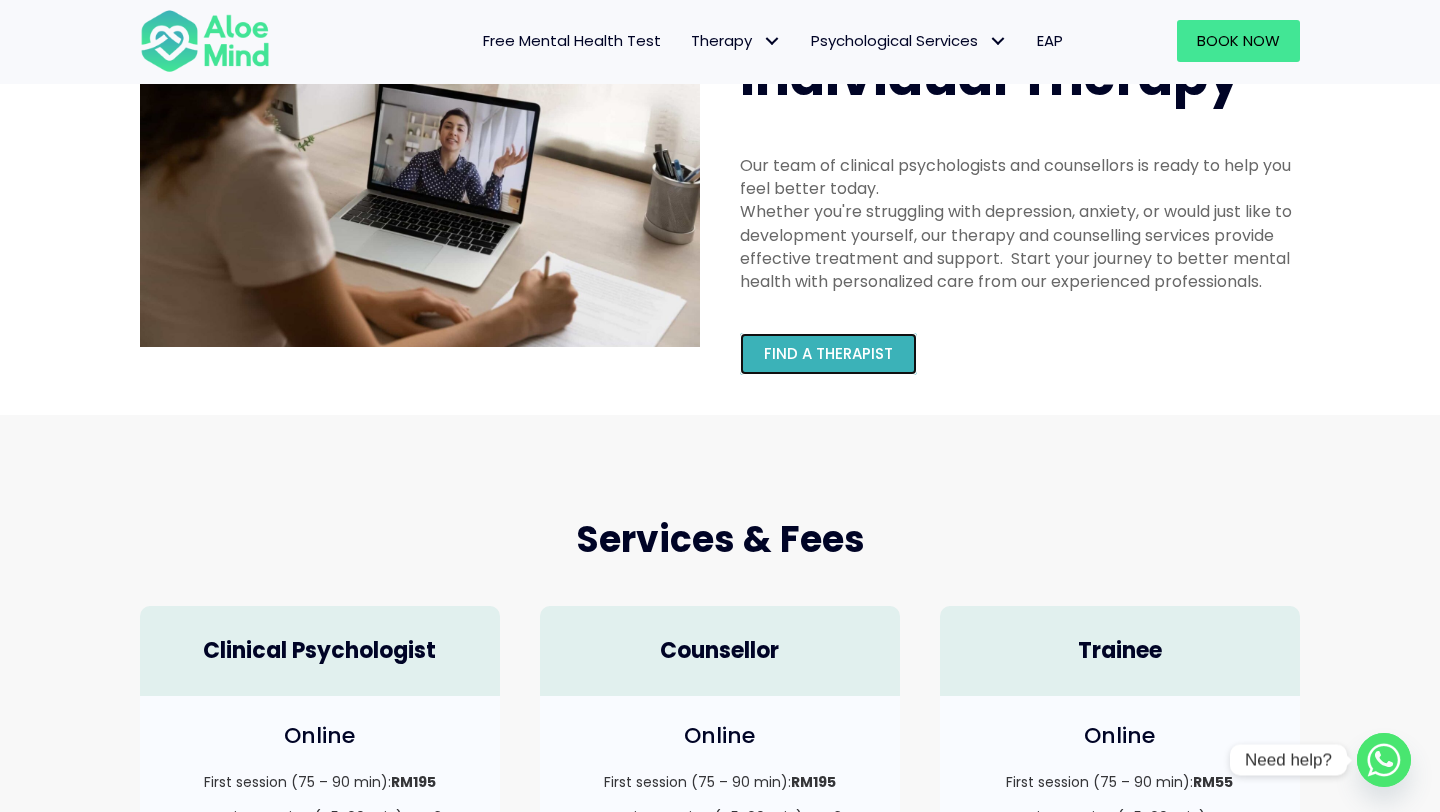 click on "Find a therapist" at bounding box center (828, 354) 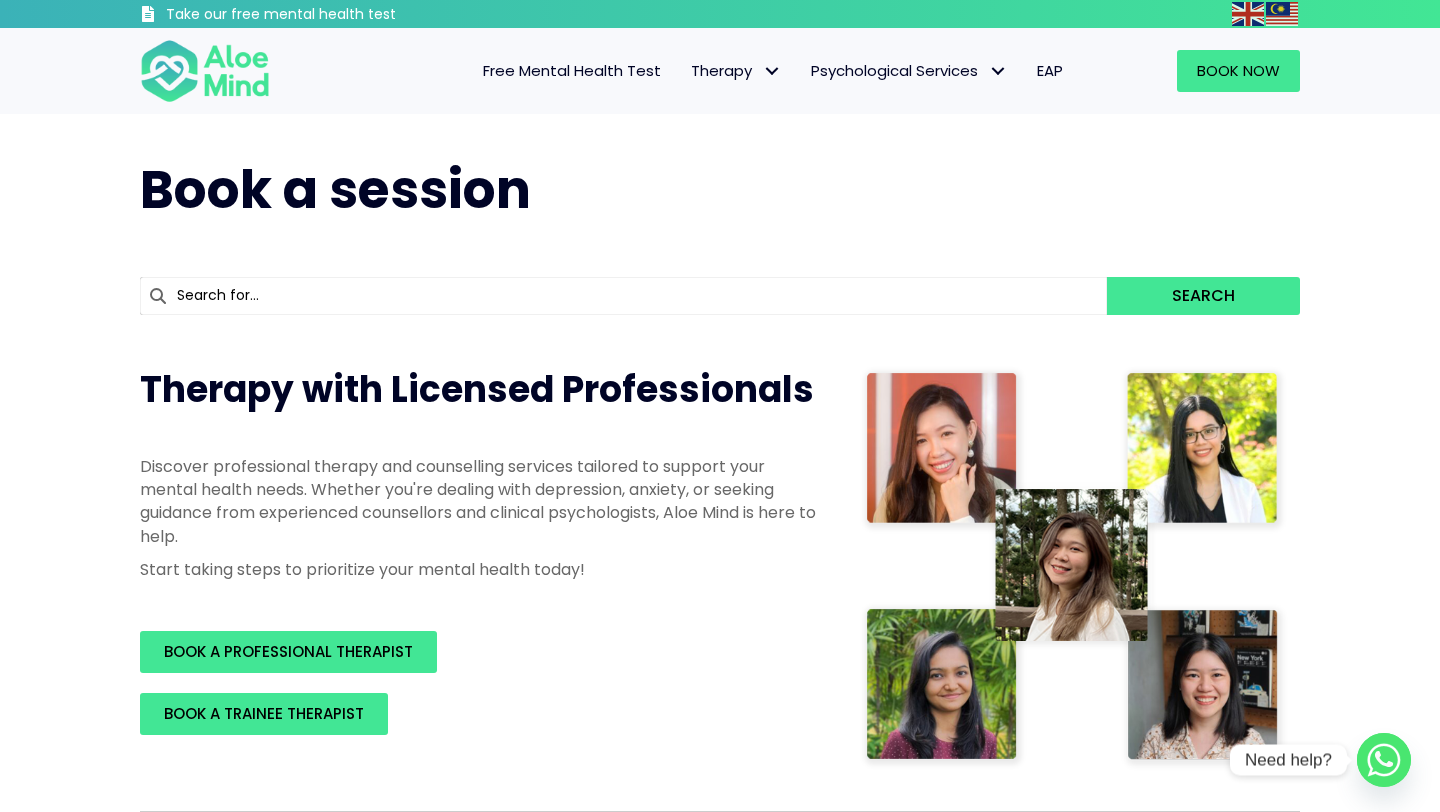 scroll, scrollTop: 242, scrollLeft: 0, axis: vertical 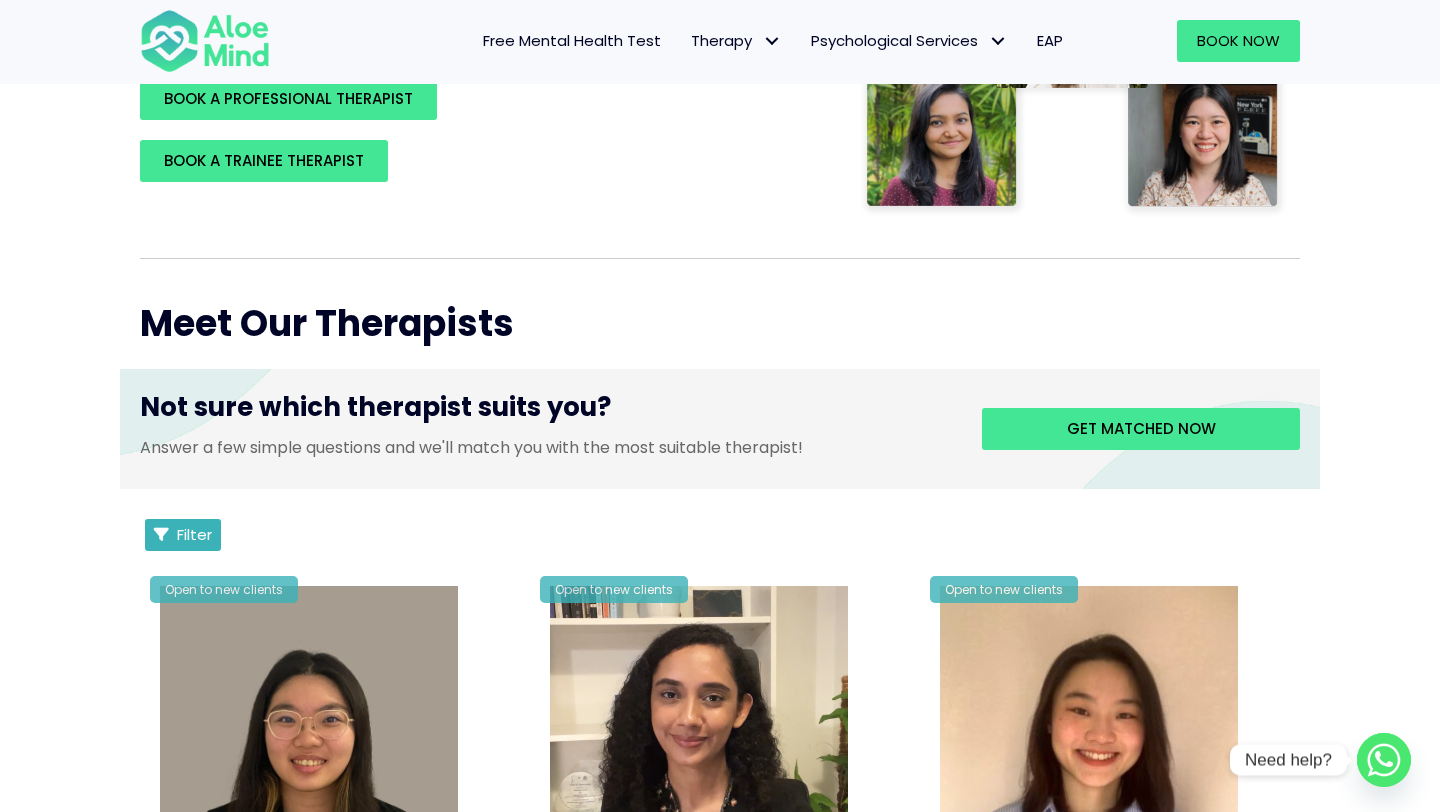 click at bounding box center (161, 534) 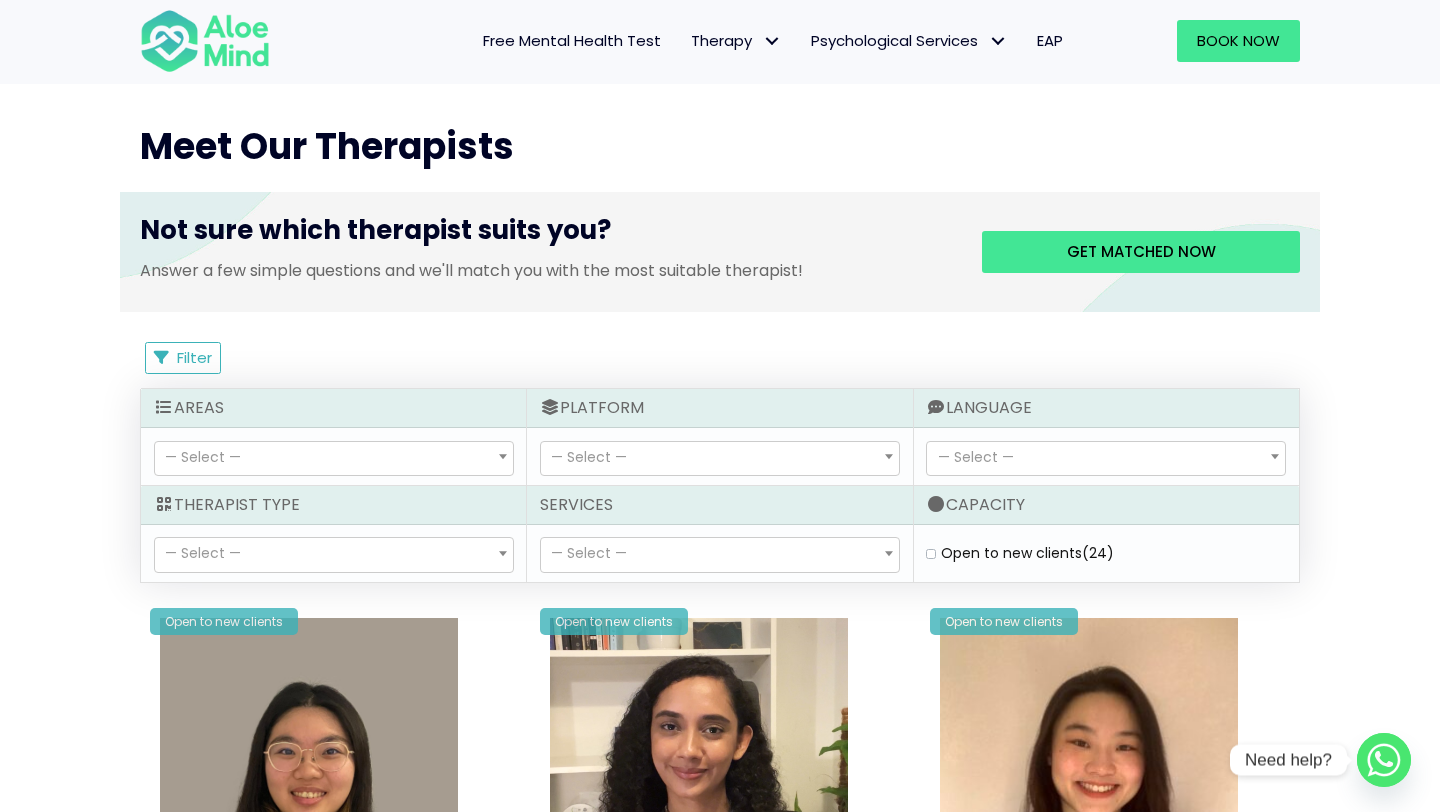scroll, scrollTop: 765, scrollLeft: 0, axis: vertical 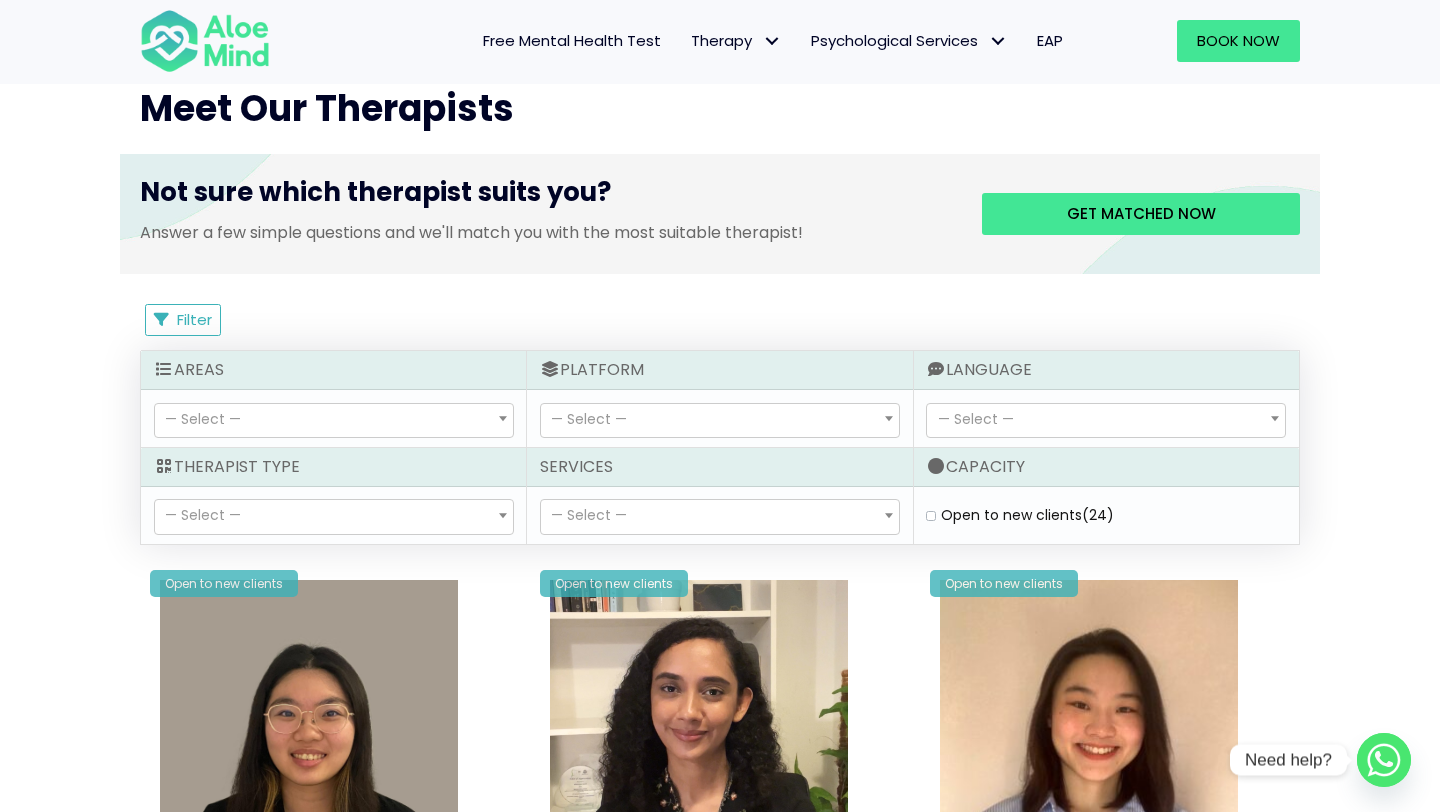 click on "— Select —" at bounding box center [334, 421] 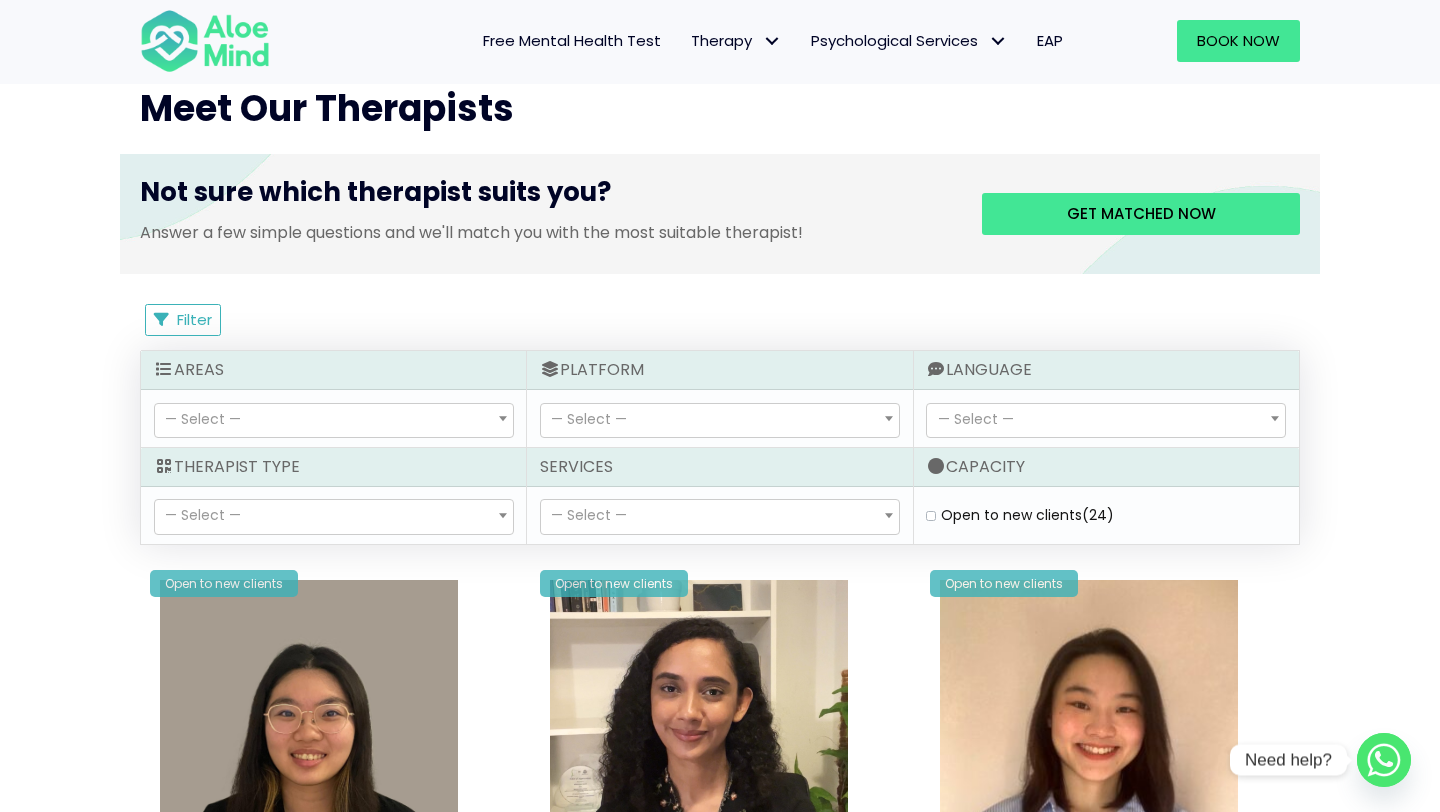 click on "— Select —" at bounding box center [334, 421] 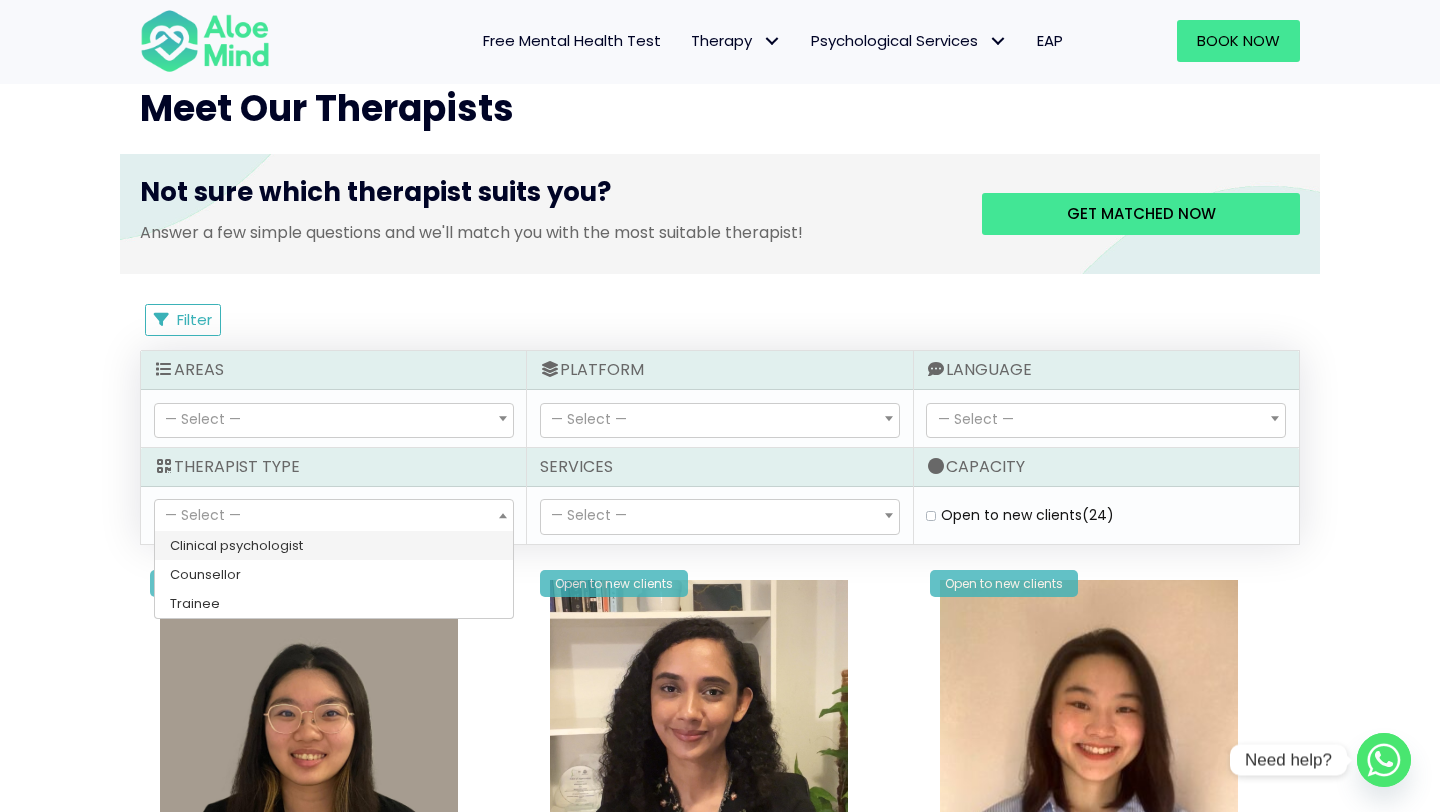 click on "— Select —" at bounding box center (334, 517) 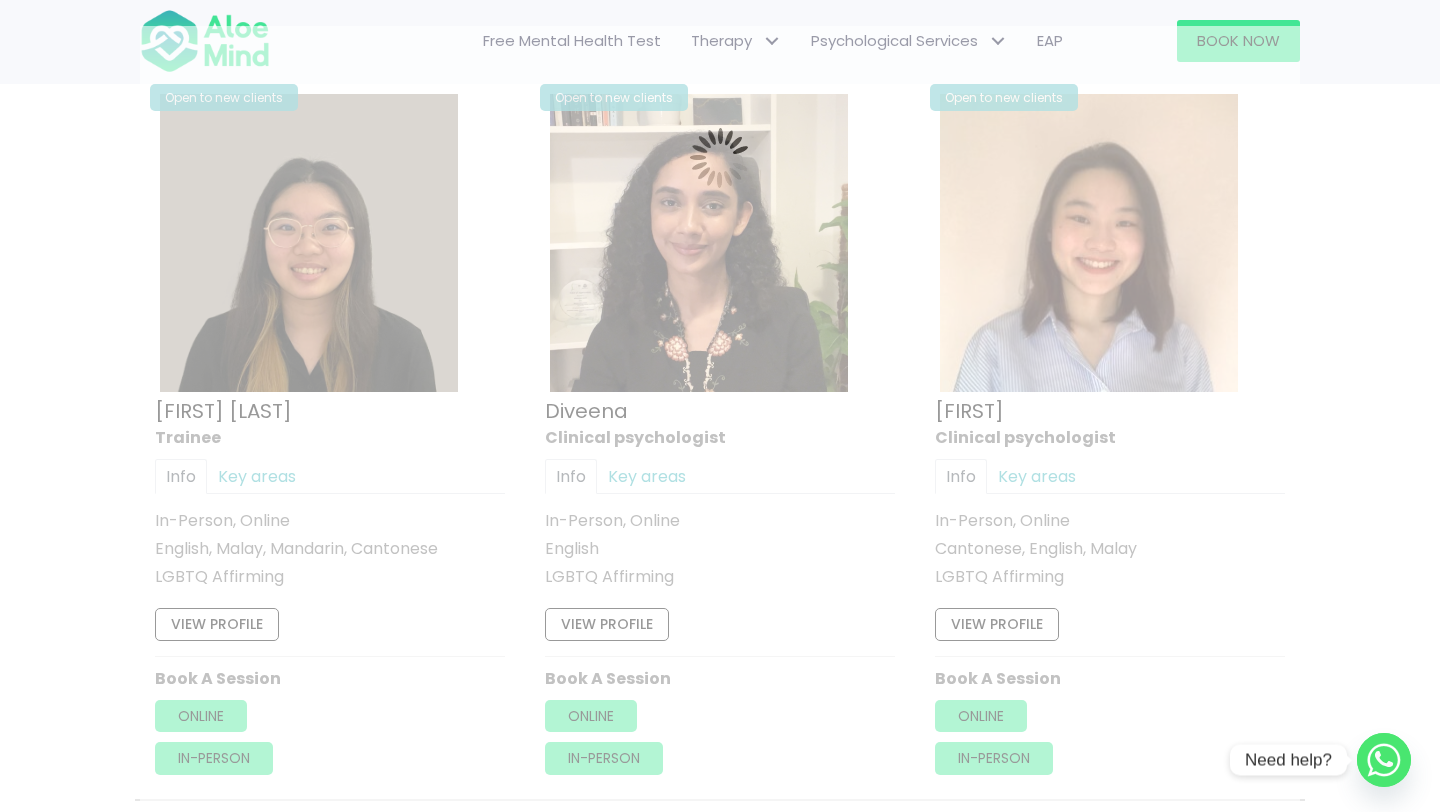 scroll, scrollTop: 1068, scrollLeft: 0, axis: vertical 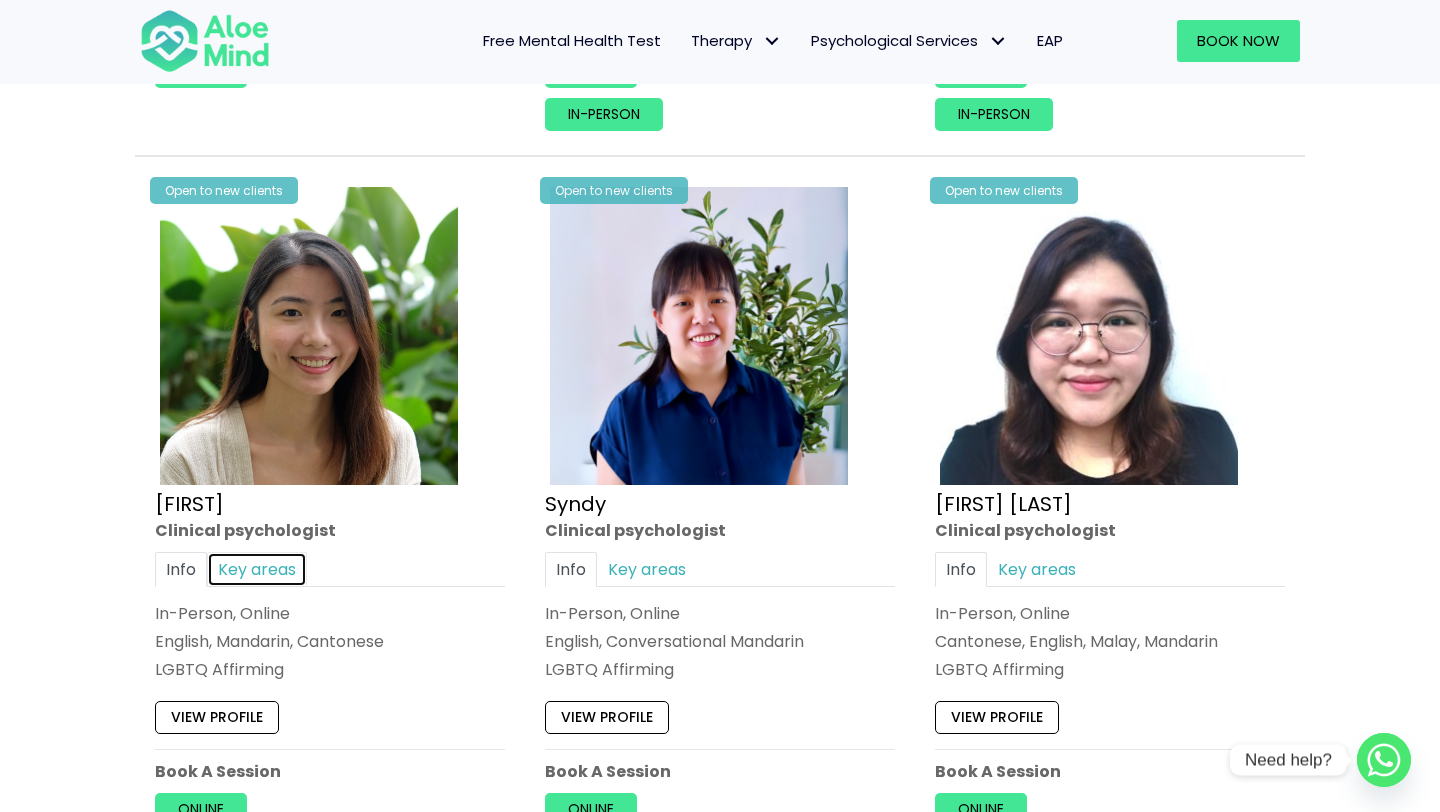 click on "Key areas" at bounding box center [257, 569] 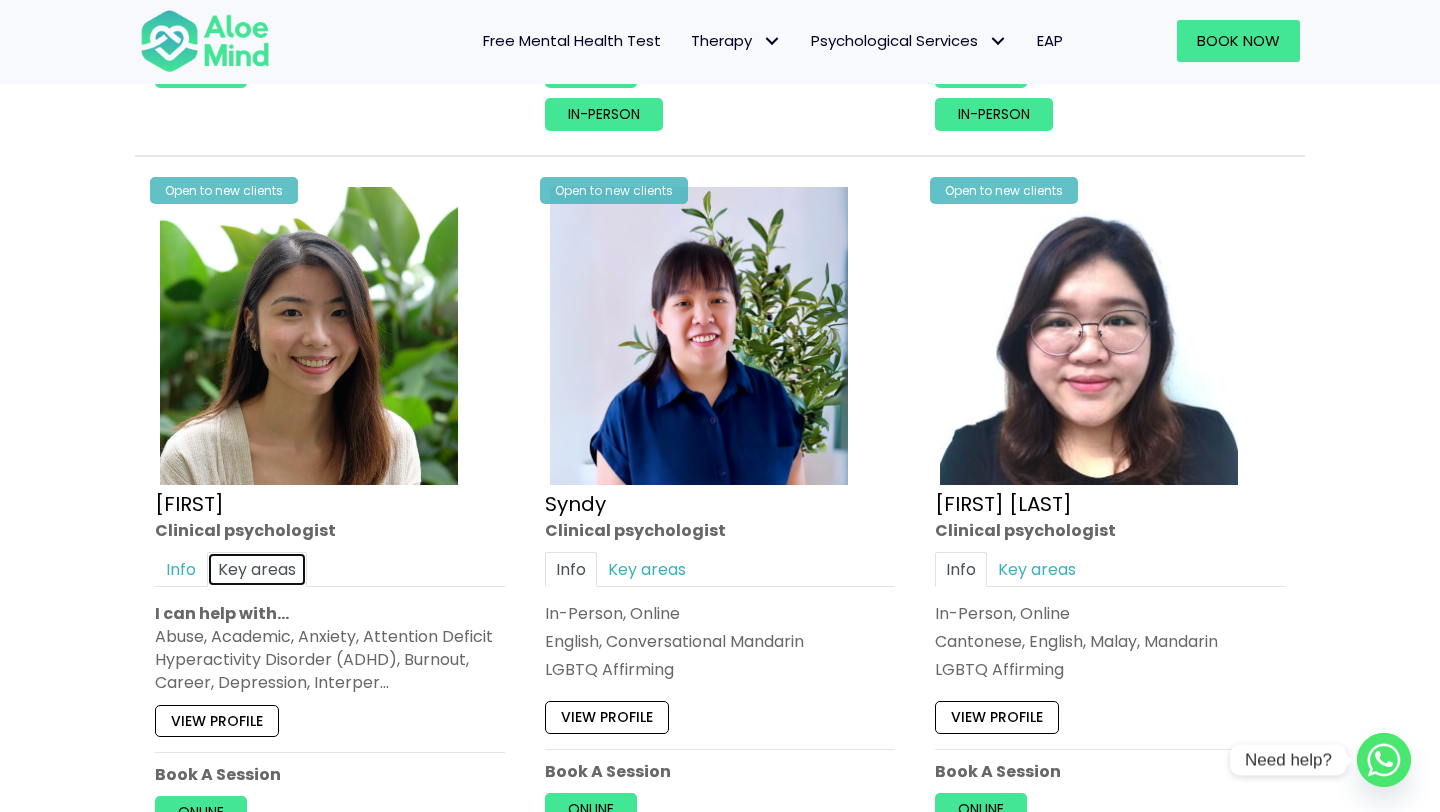 scroll, scrollTop: 2500, scrollLeft: 0, axis: vertical 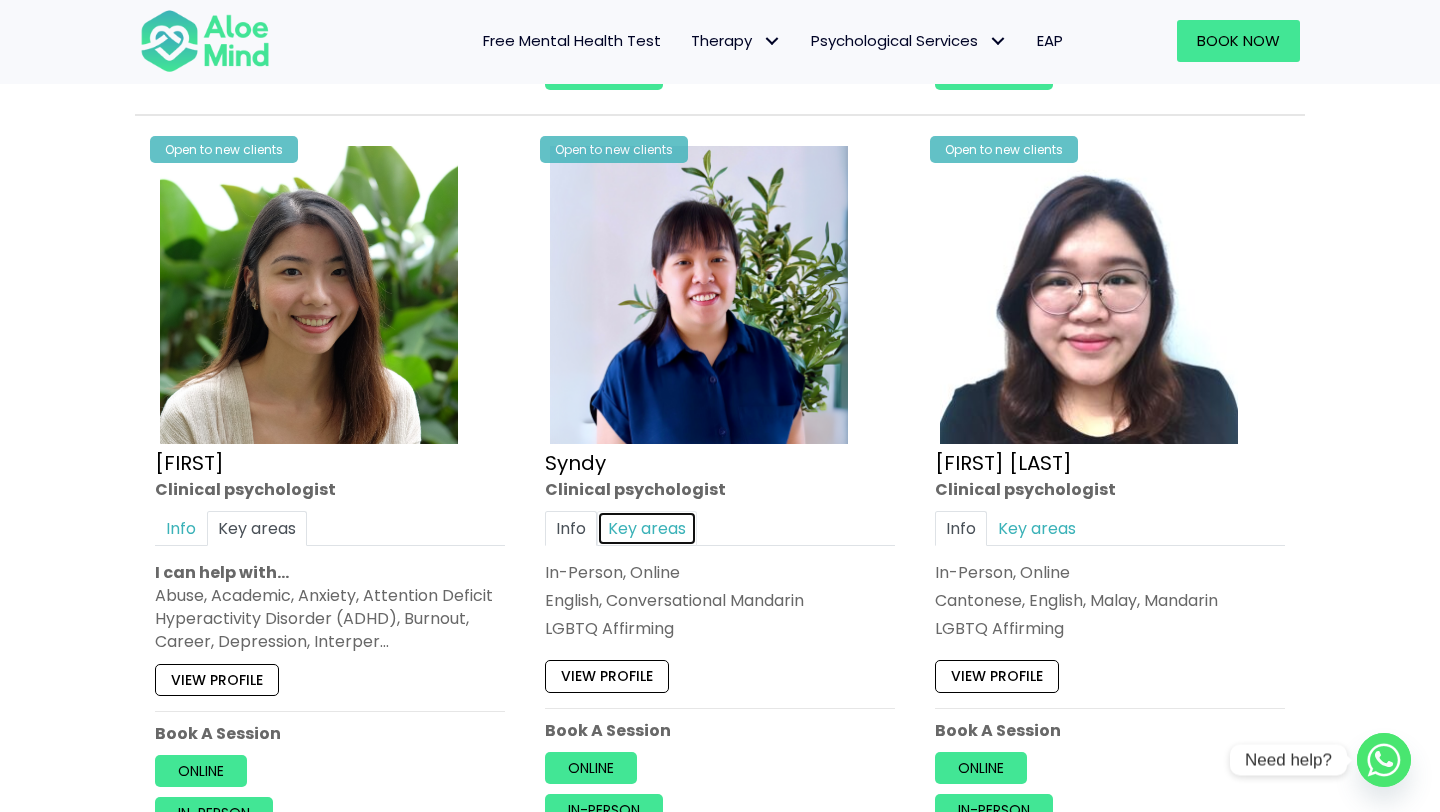 click on "Key areas" at bounding box center [647, 528] 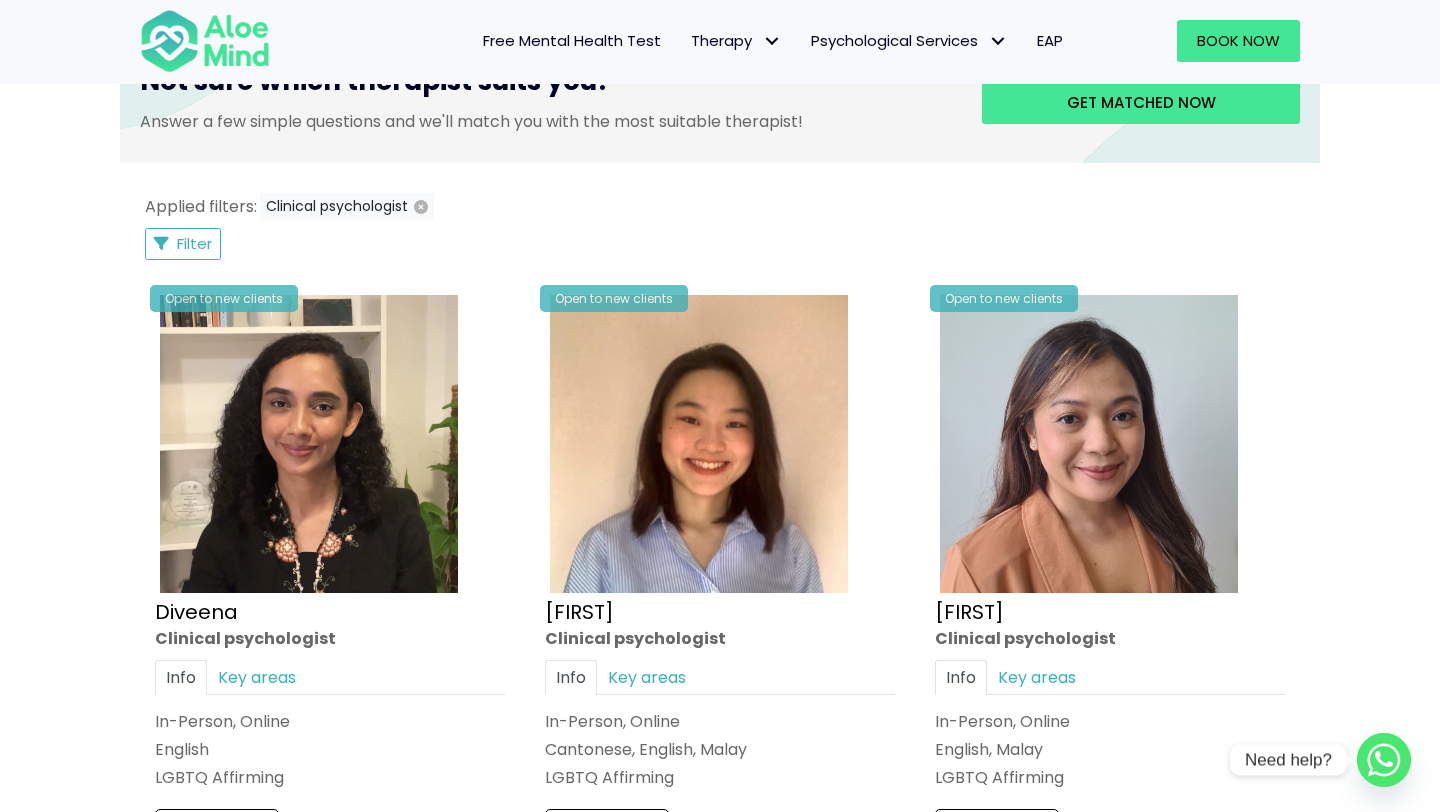 scroll, scrollTop: 963, scrollLeft: 0, axis: vertical 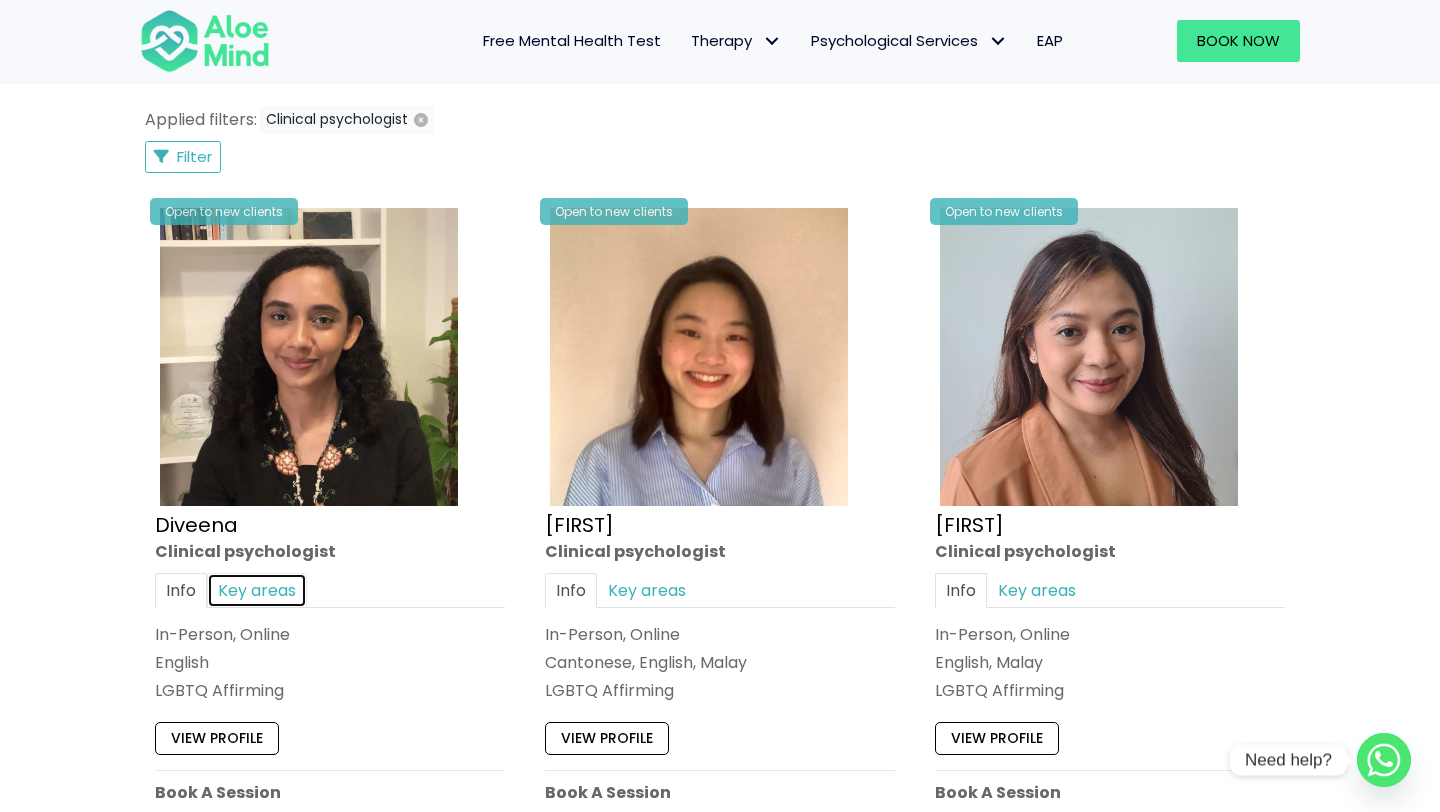 click on "Key areas" at bounding box center (257, 590) 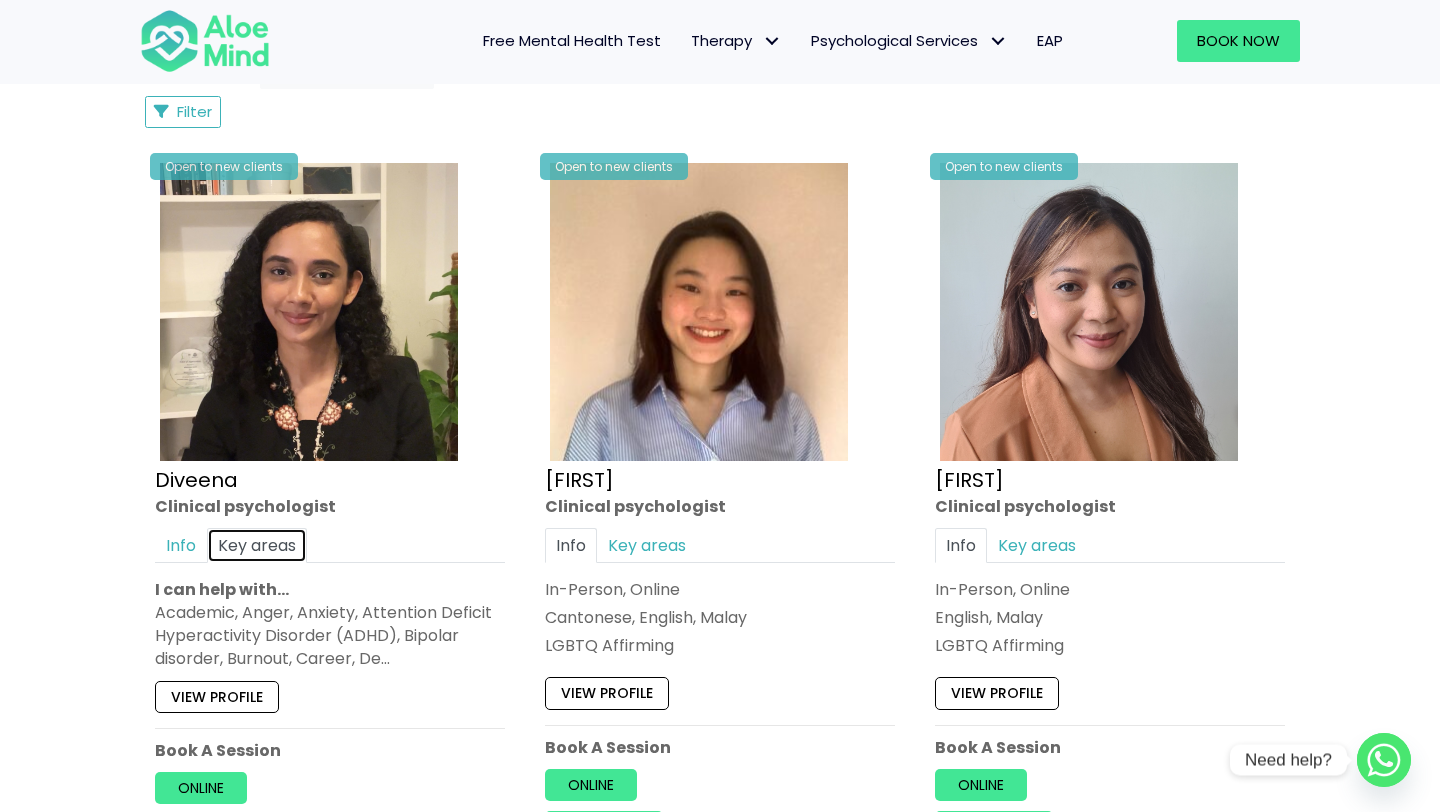 scroll, scrollTop: 1010, scrollLeft: 0, axis: vertical 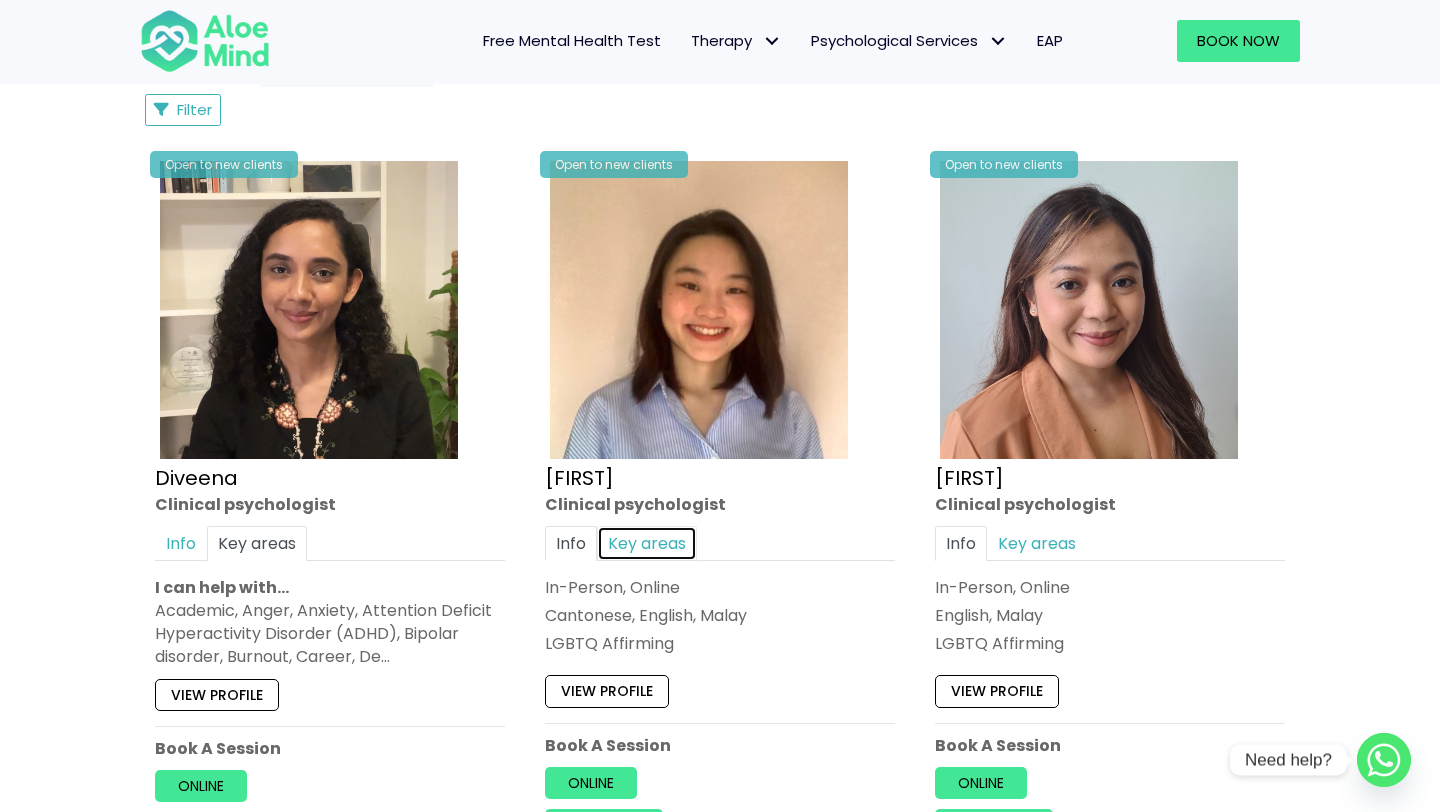 click on "Key areas" at bounding box center (647, 543) 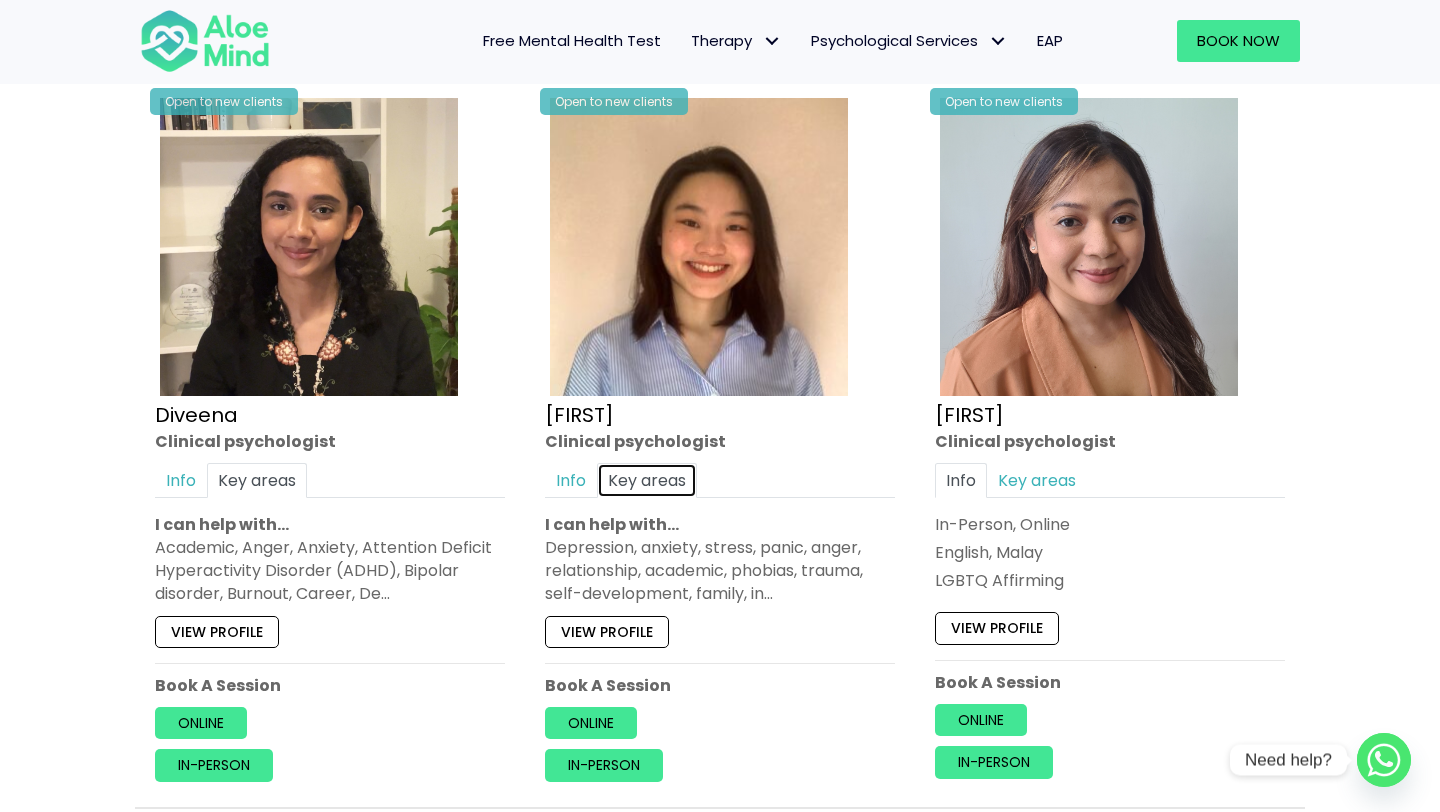 scroll, scrollTop: 1074, scrollLeft: 0, axis: vertical 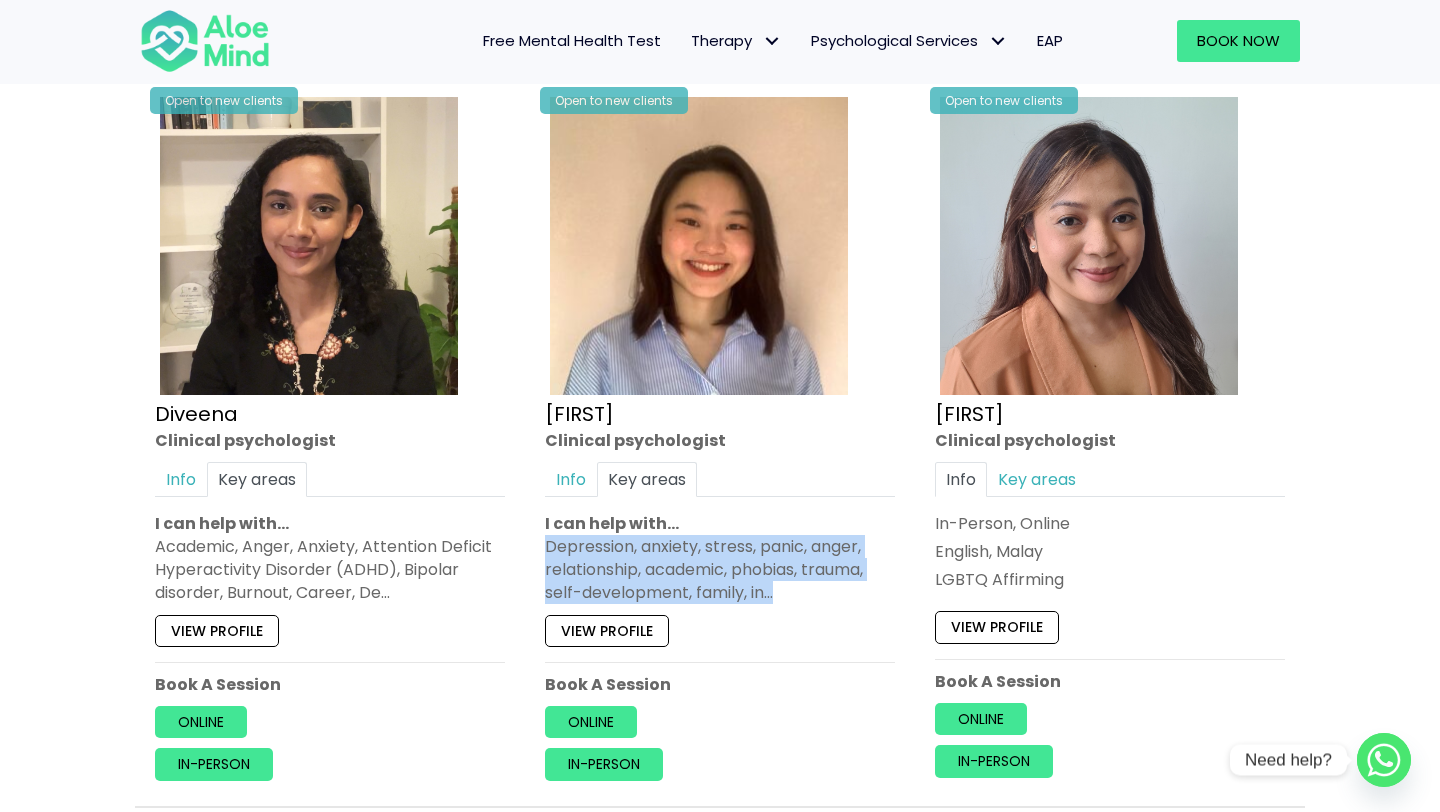drag, startPoint x: 543, startPoint y: 550, endPoint x: 794, endPoint y: 601, distance: 256.12888 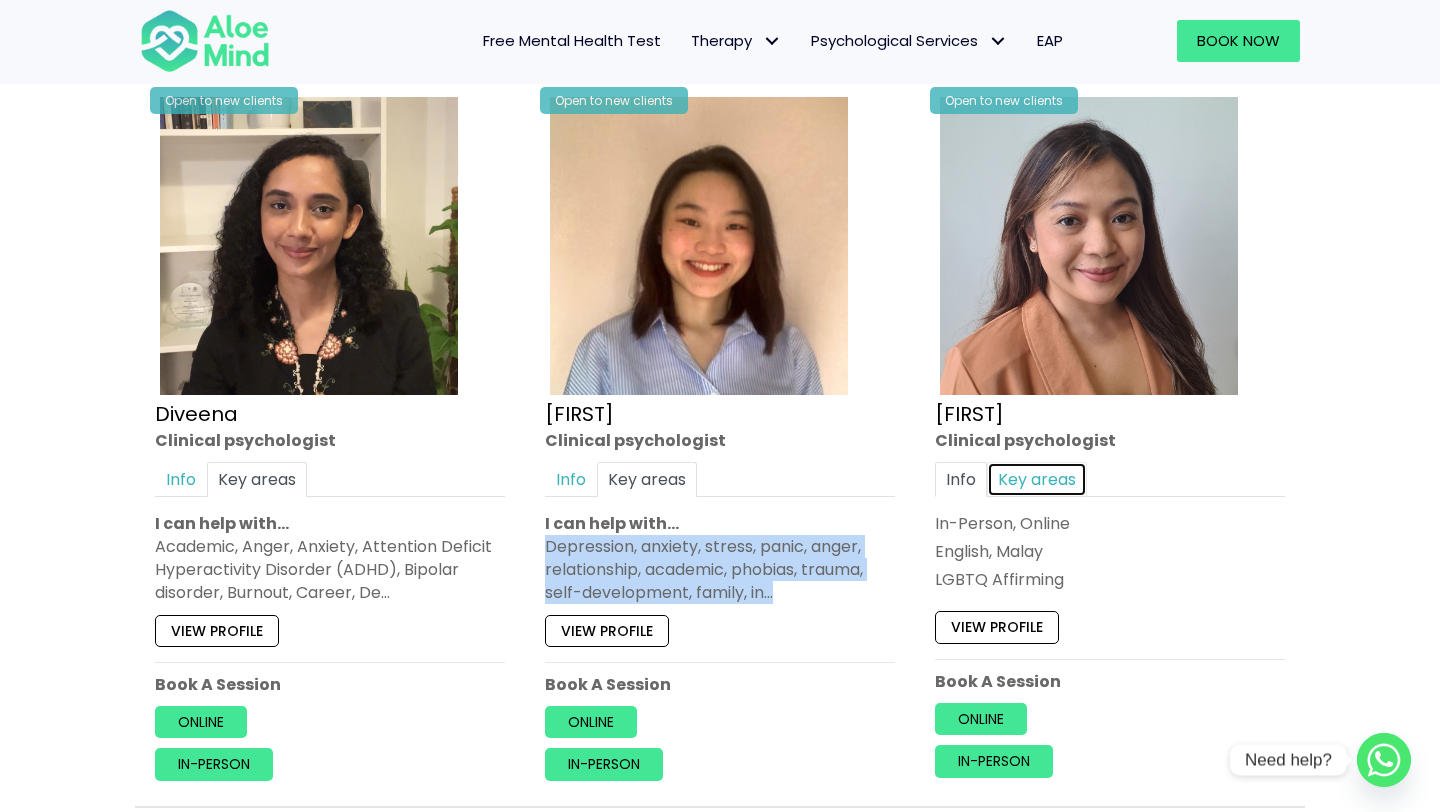 click on "Key areas" at bounding box center (1037, 479) 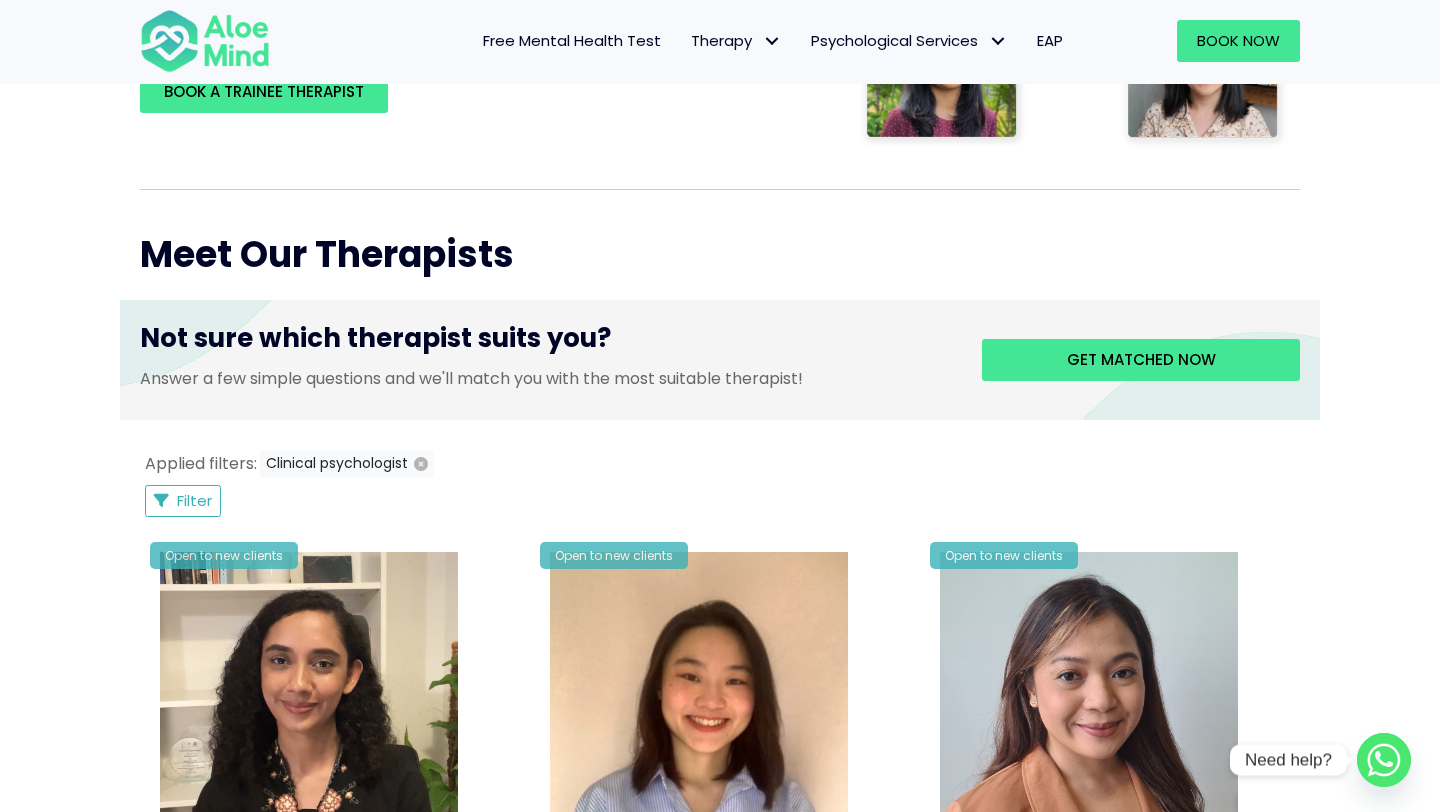 scroll, scrollTop: 609, scrollLeft: 0, axis: vertical 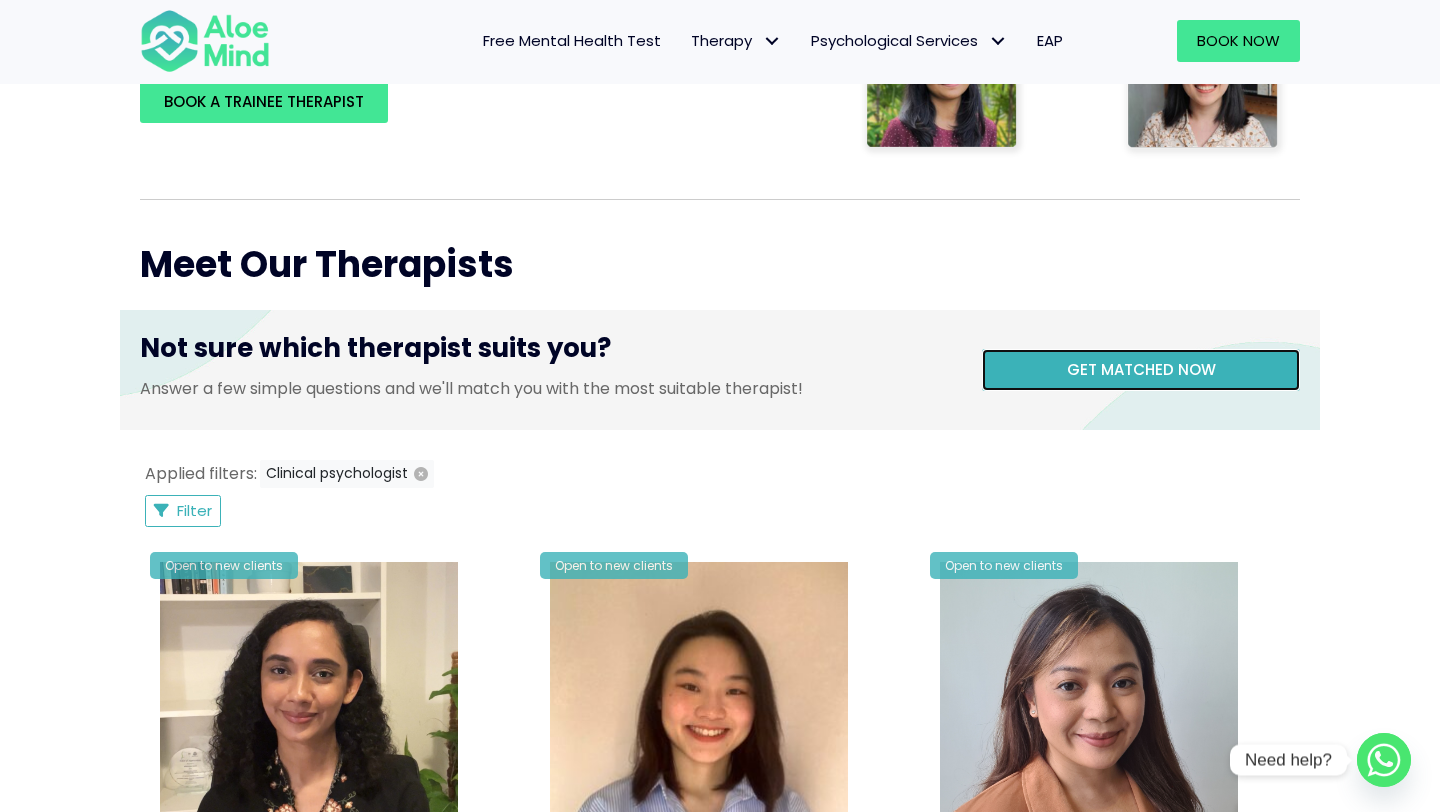 click on "Get matched now" at bounding box center (1141, 369) 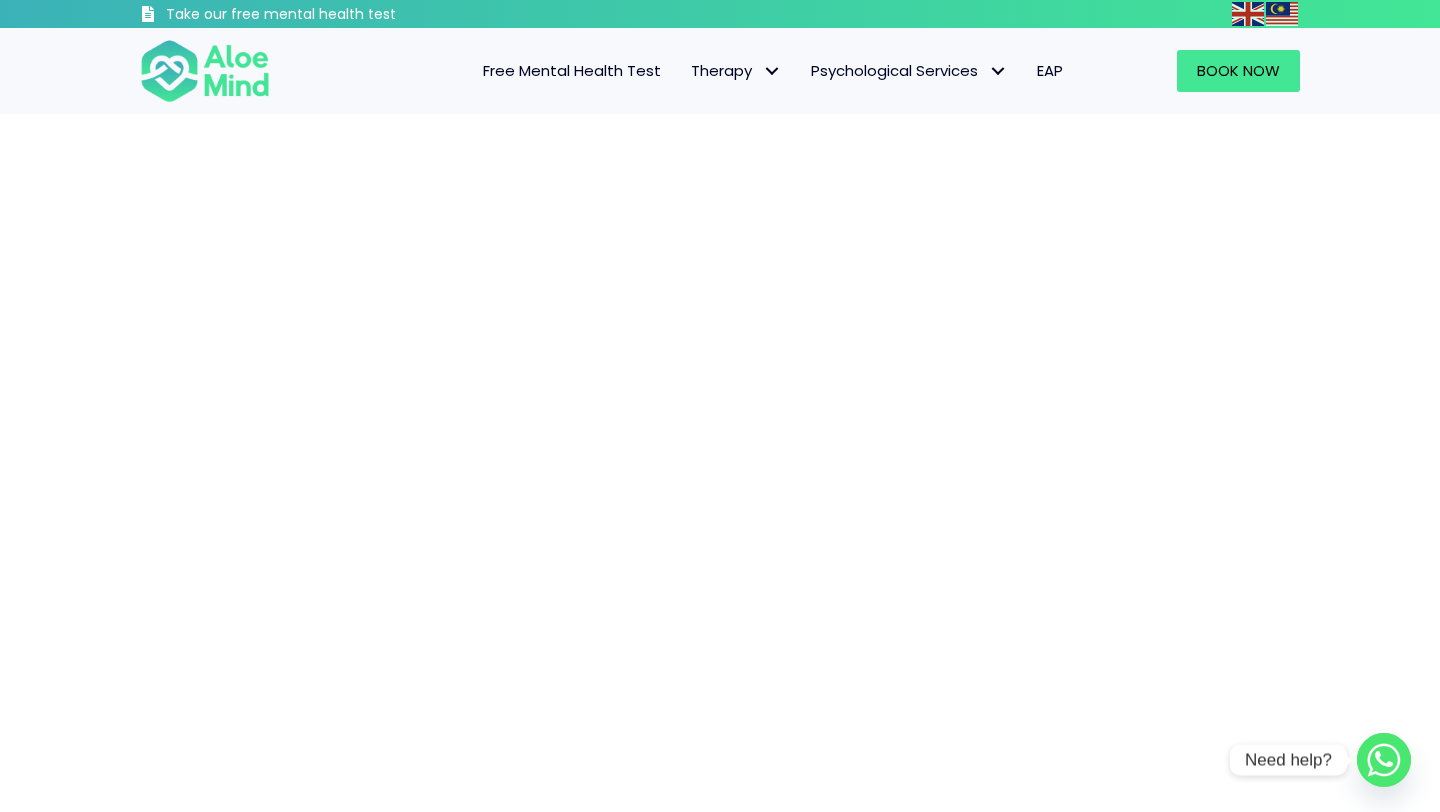 scroll, scrollTop: 0, scrollLeft: 0, axis: both 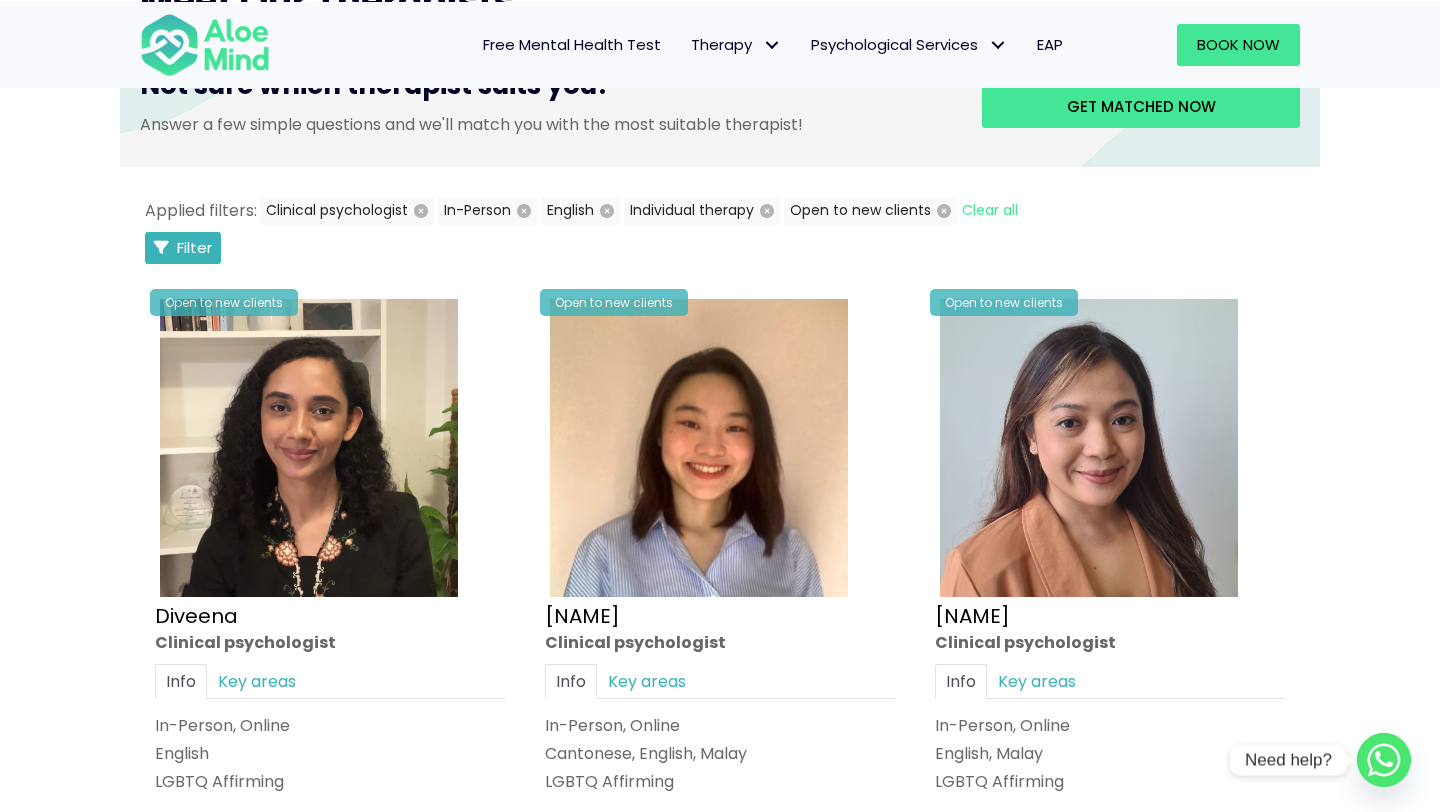 click on "Filter" at bounding box center [194, 247] 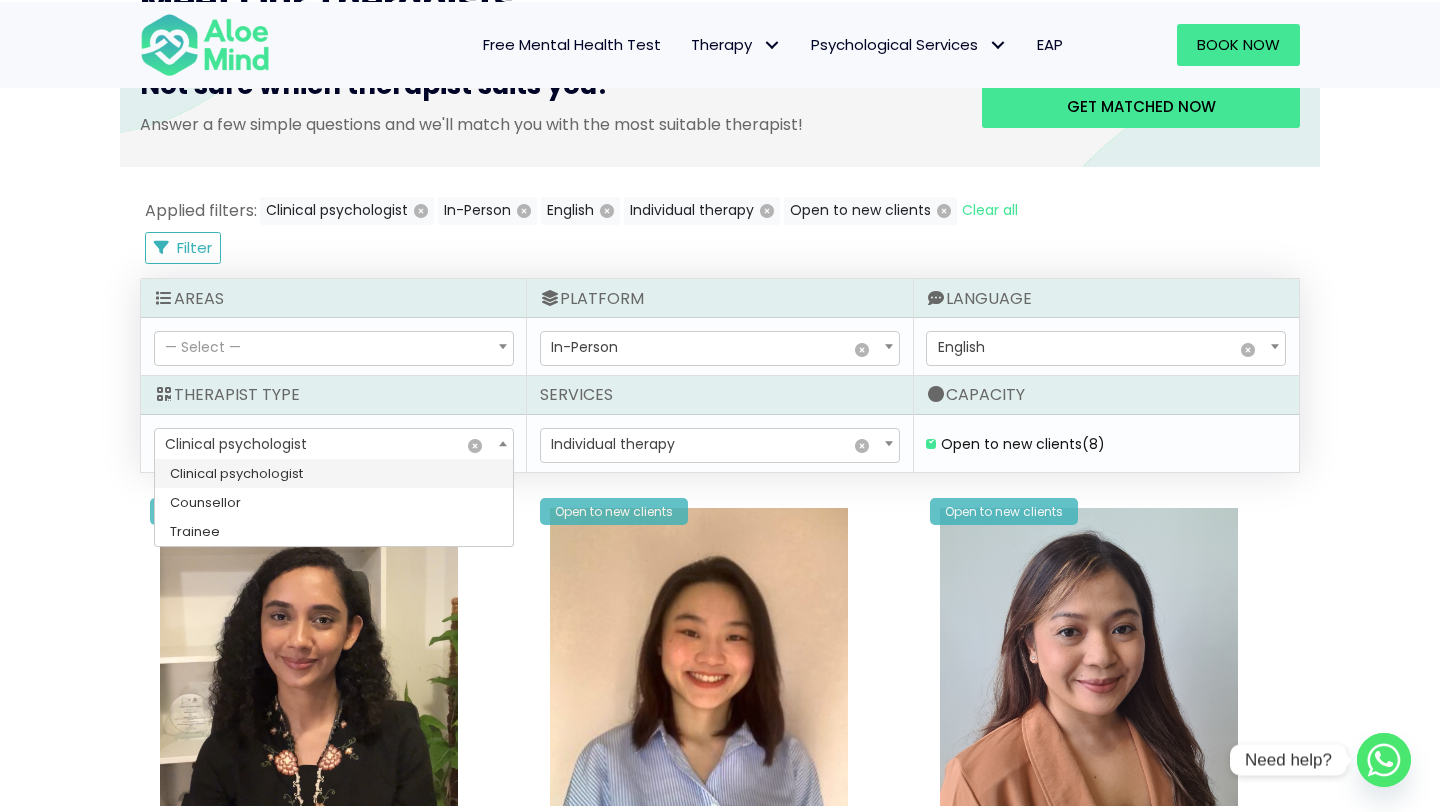 click on "Clinical psychologist" at bounding box center [236, 444] 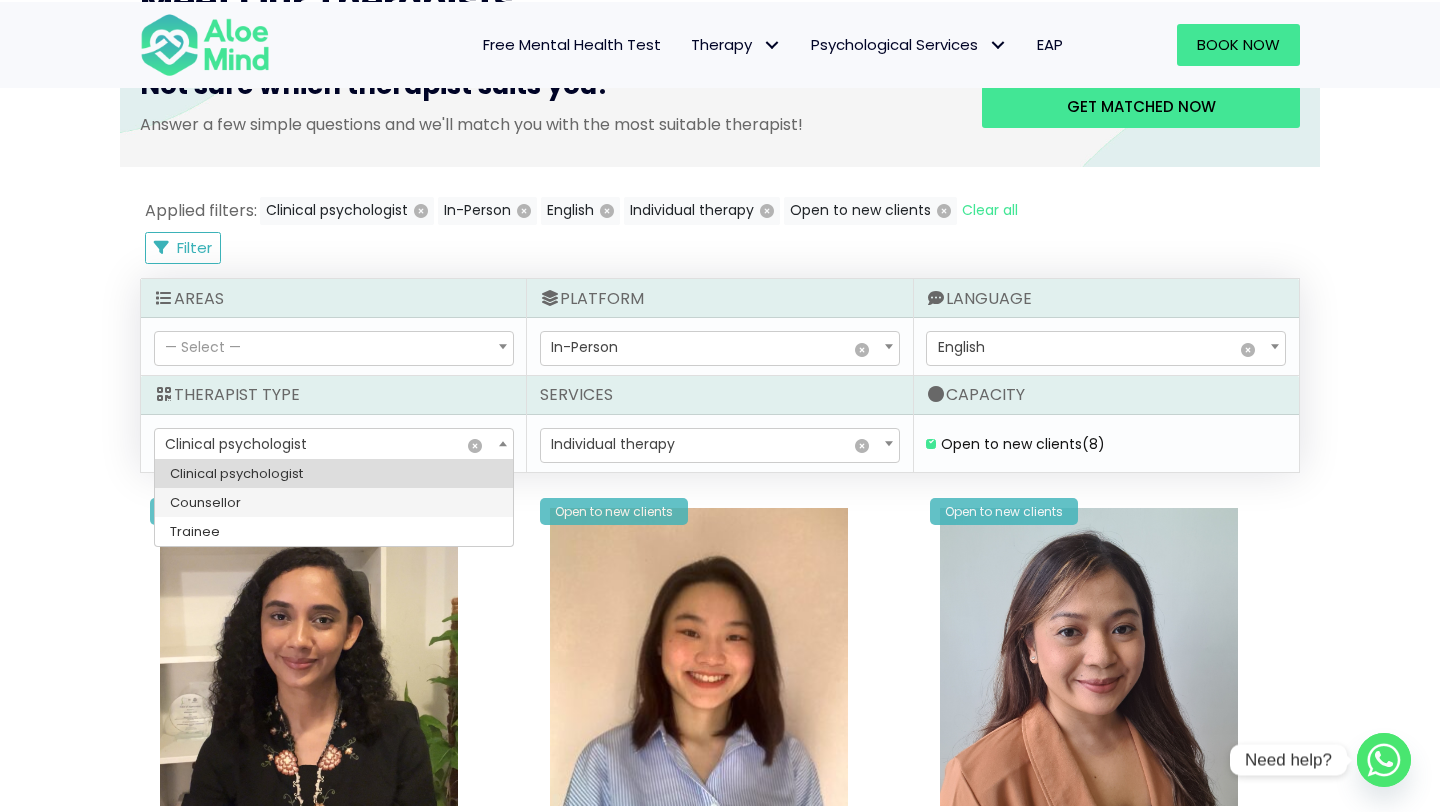 select on "36" 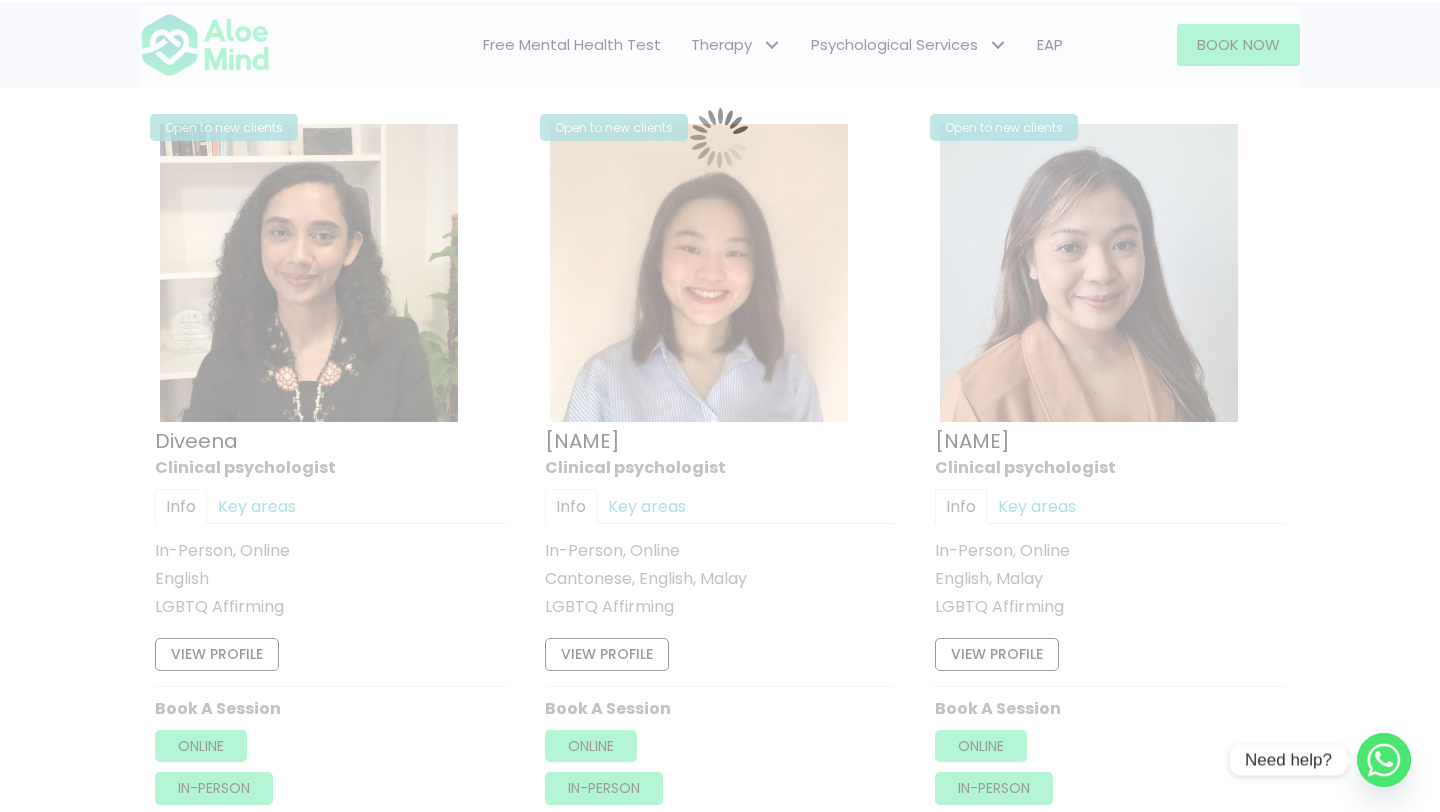 scroll, scrollTop: 1068, scrollLeft: 0, axis: vertical 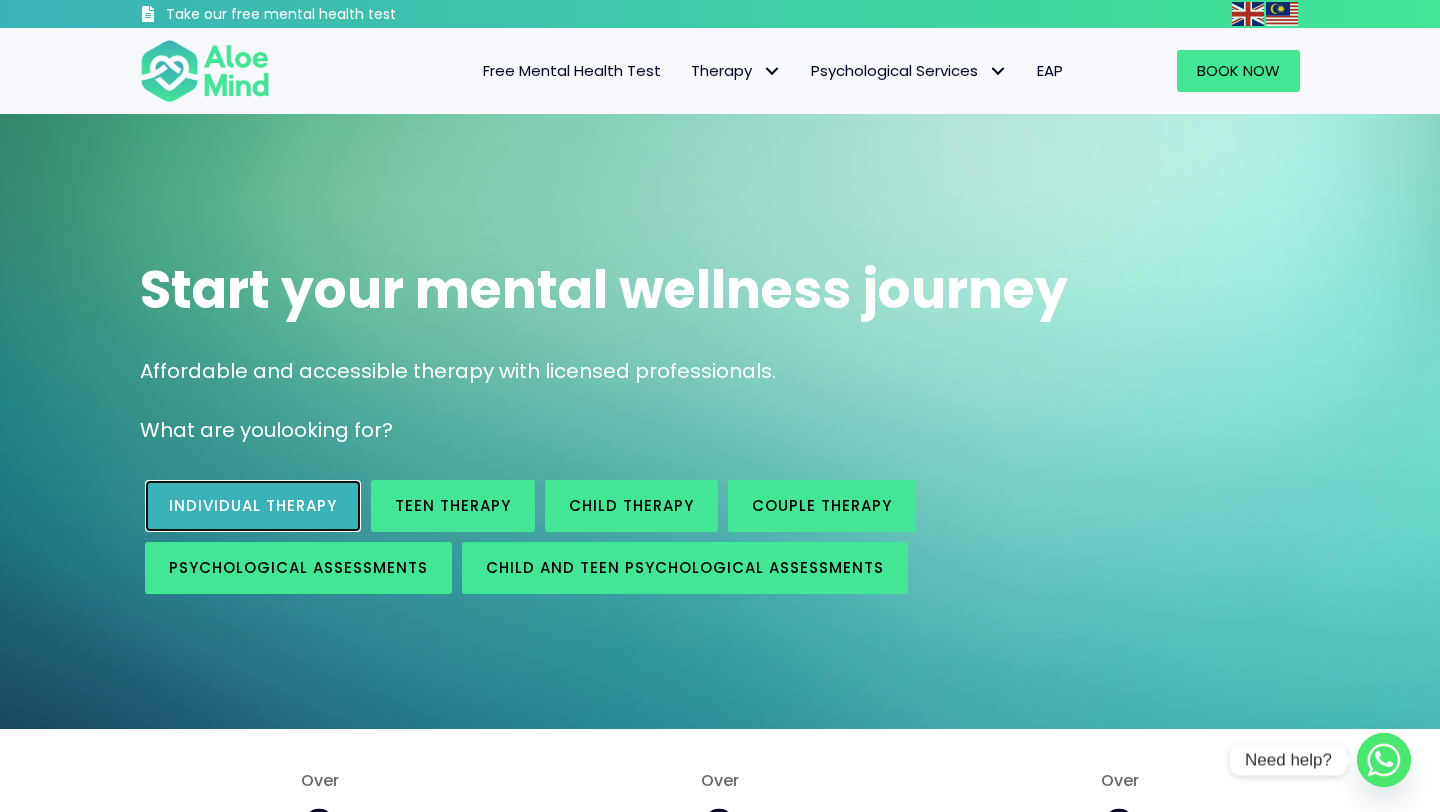 click on "Individual therapy" at bounding box center [253, 505] 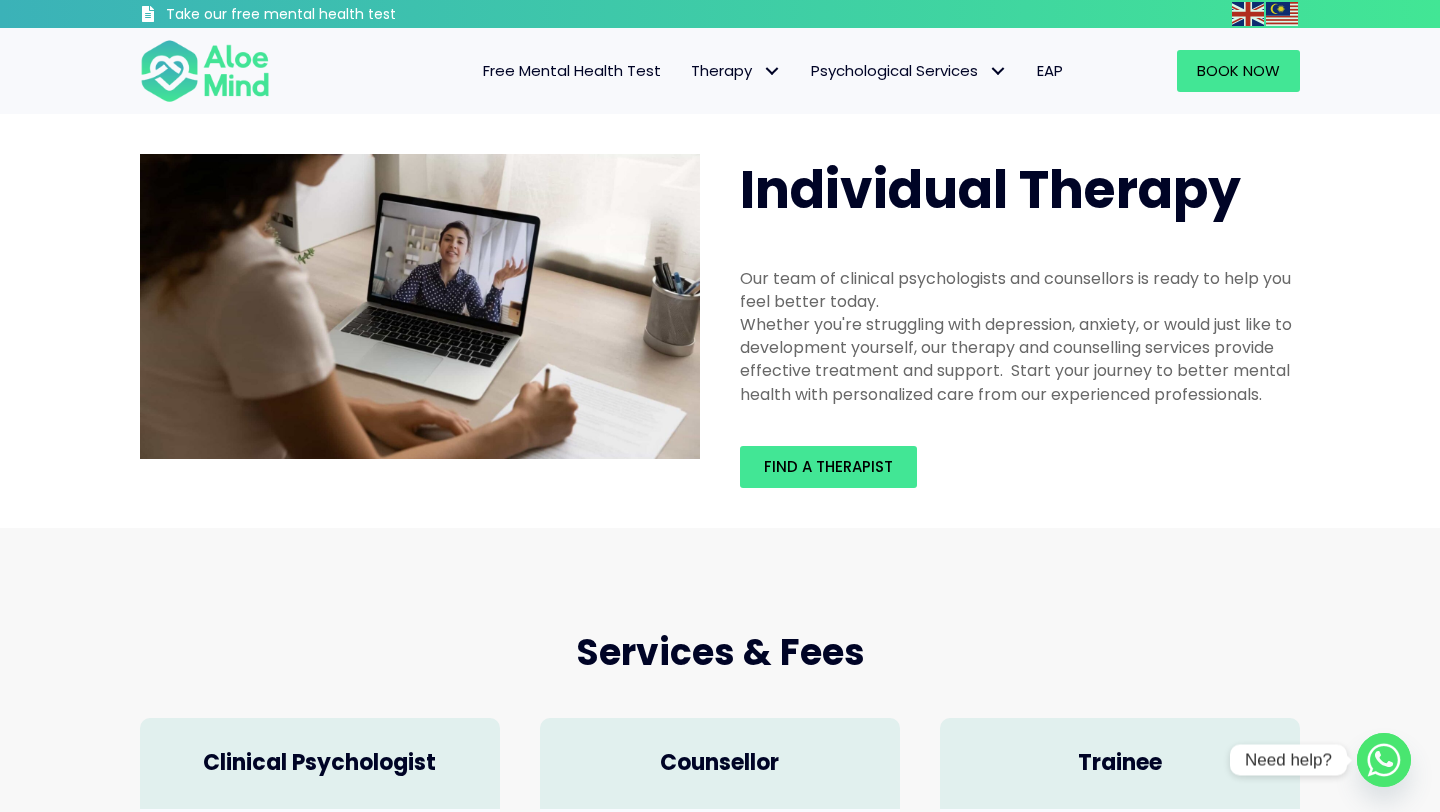 scroll, scrollTop: 0, scrollLeft: 0, axis: both 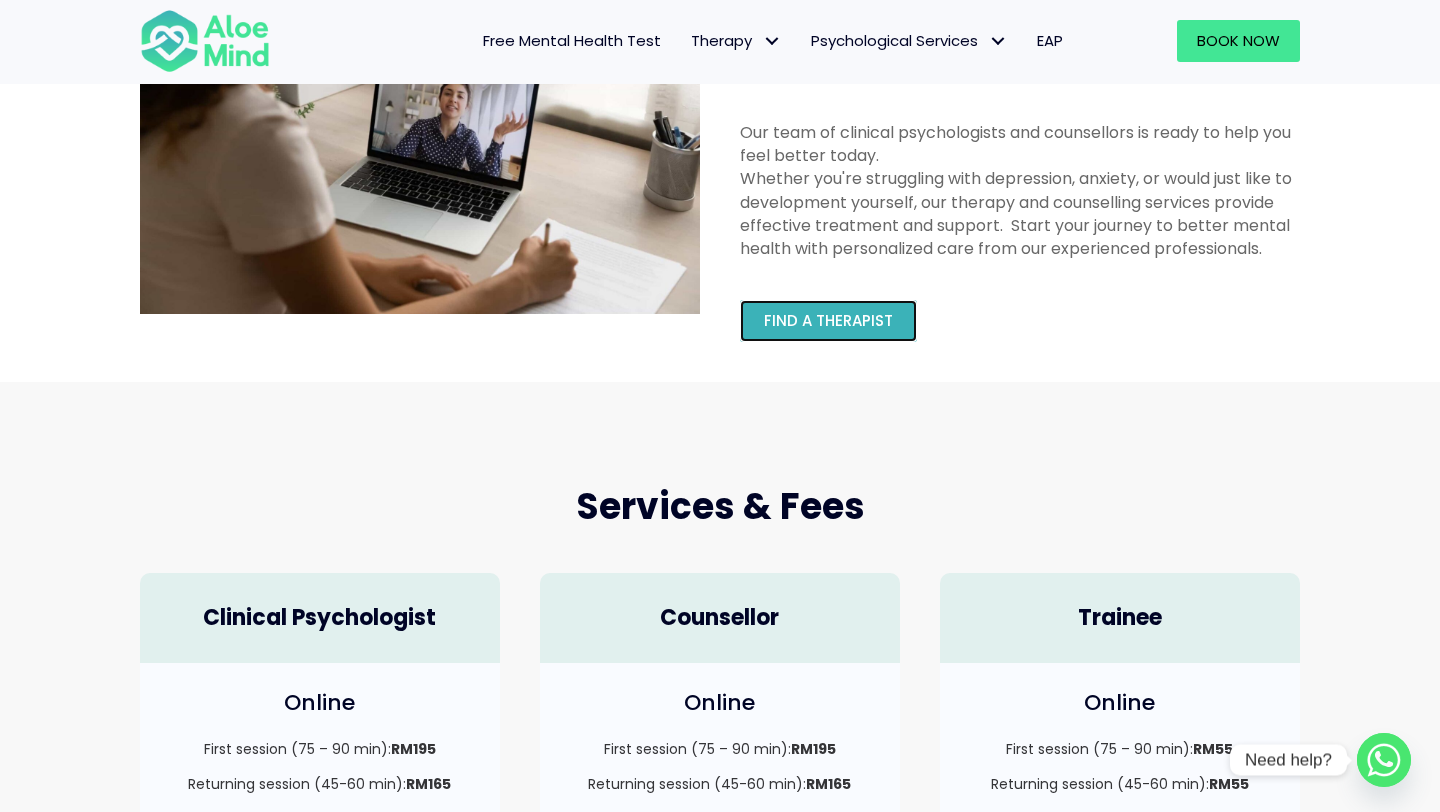 click on "Find a therapist" at bounding box center [828, 320] 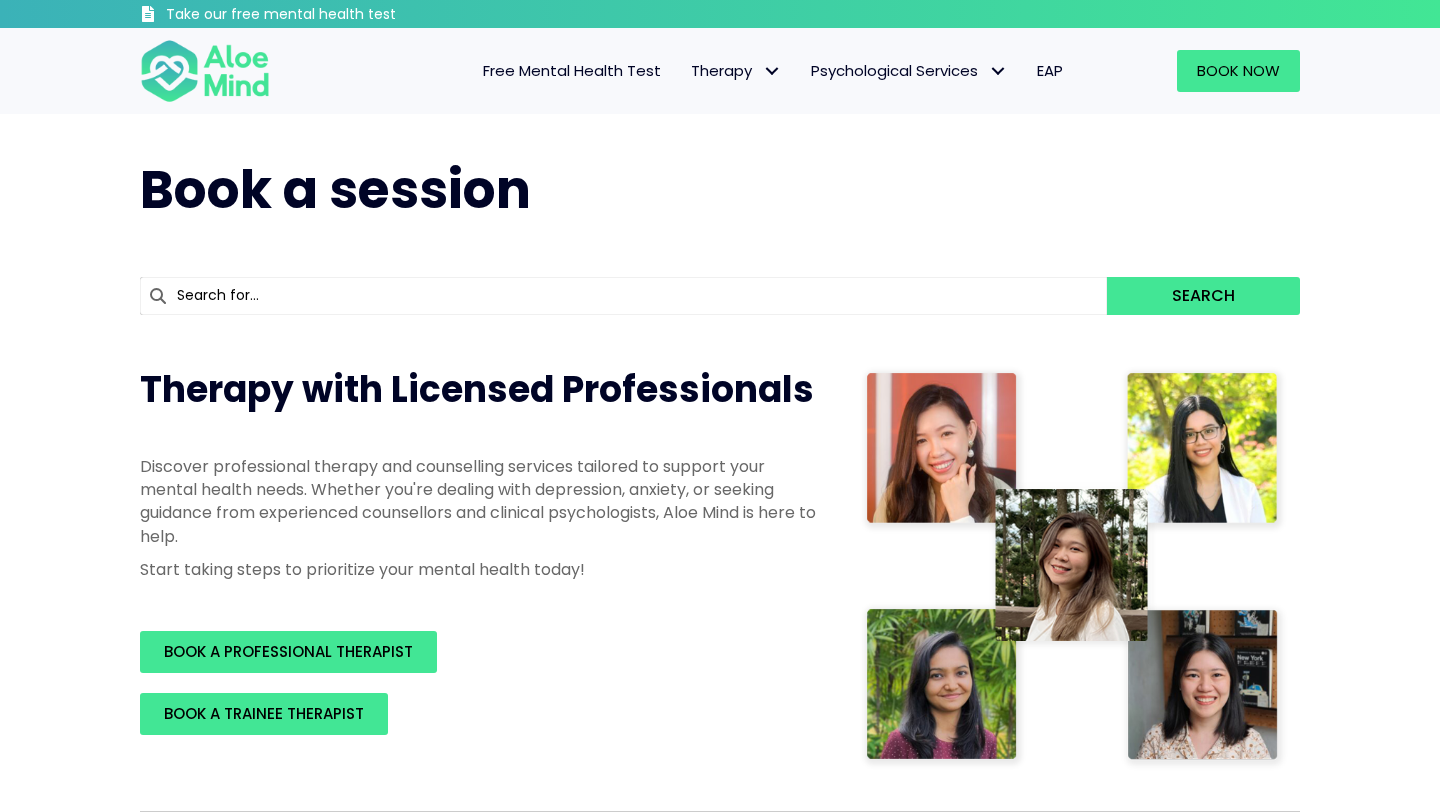 scroll, scrollTop: 0, scrollLeft: 0, axis: both 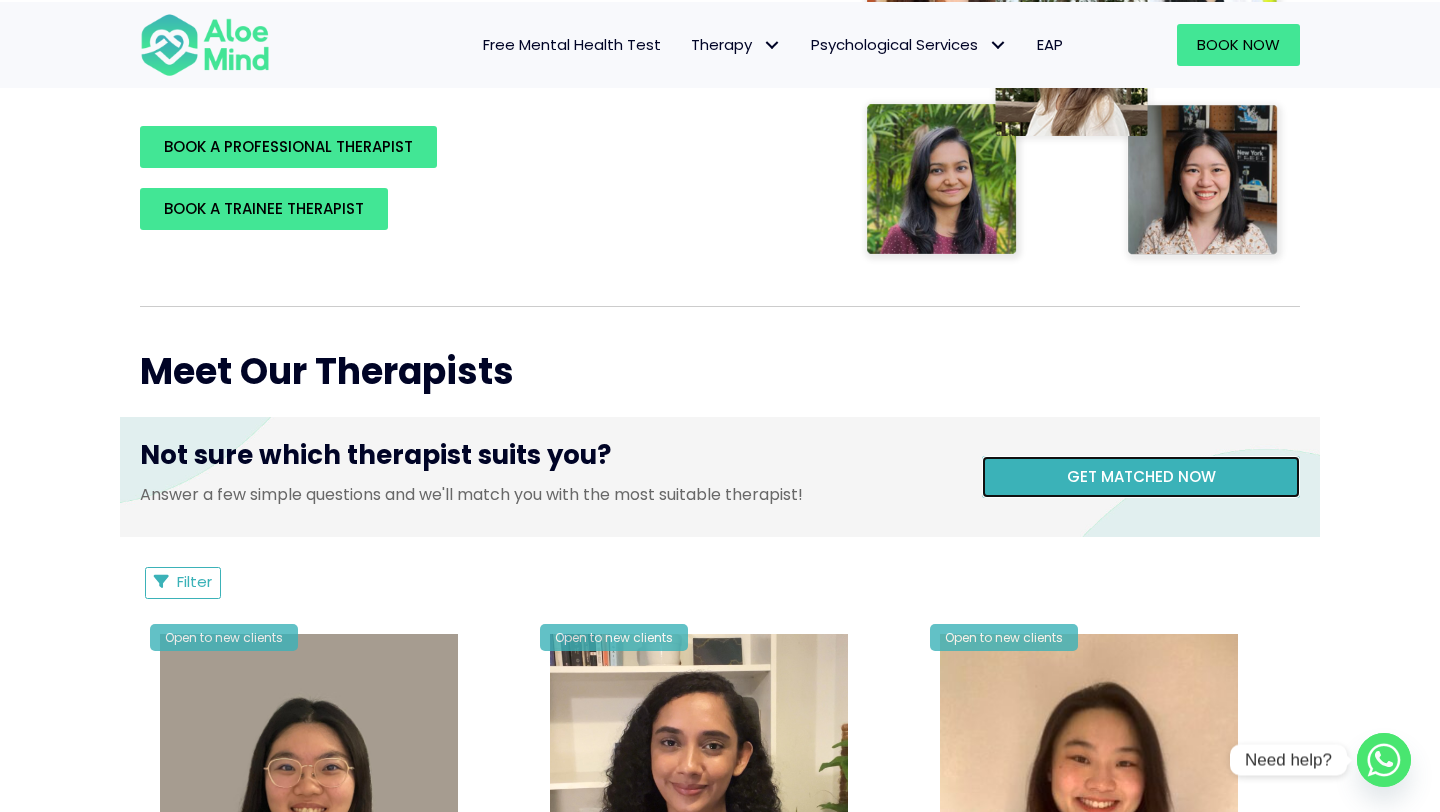 click on "Get matched now" at bounding box center (1141, 476) 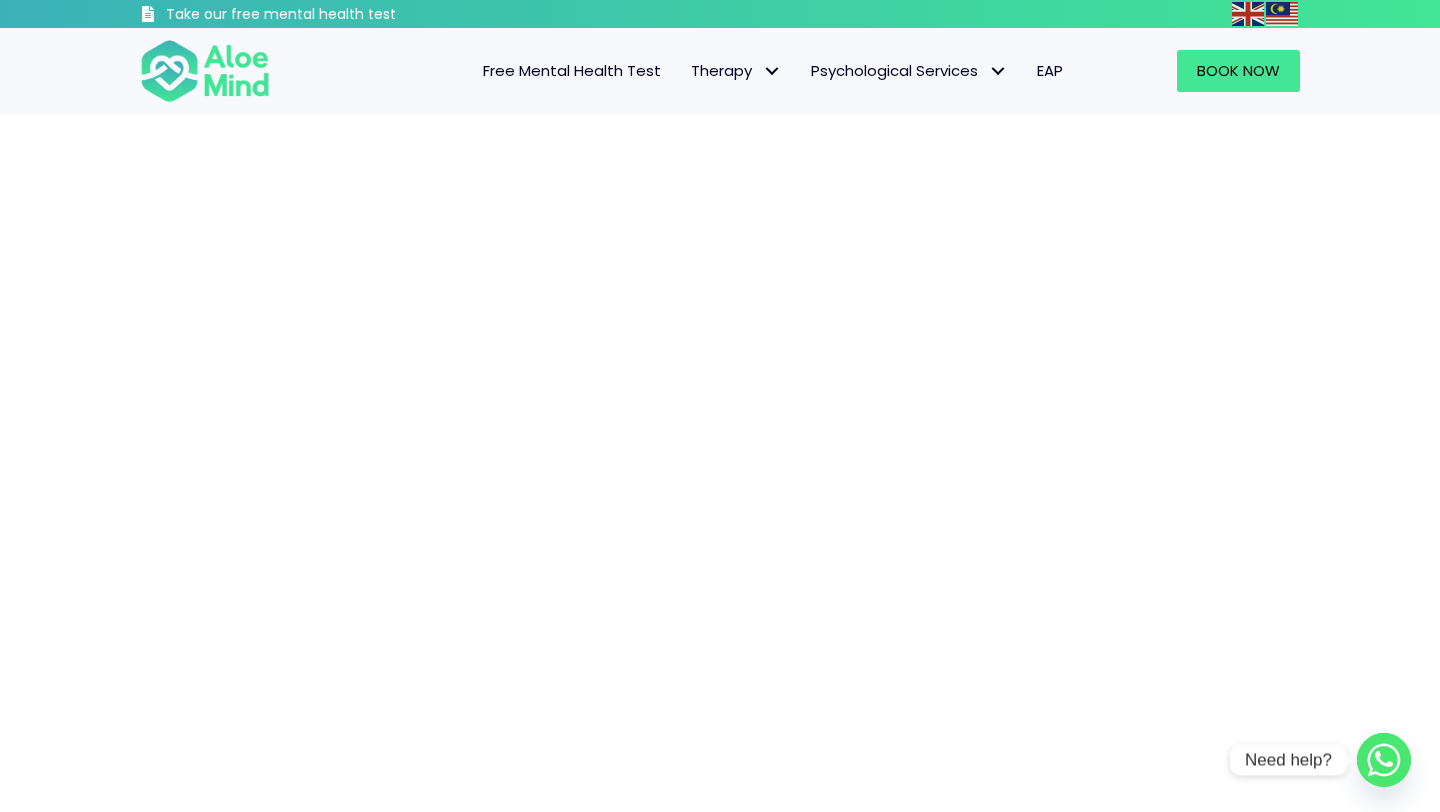 scroll, scrollTop: 0, scrollLeft: 0, axis: both 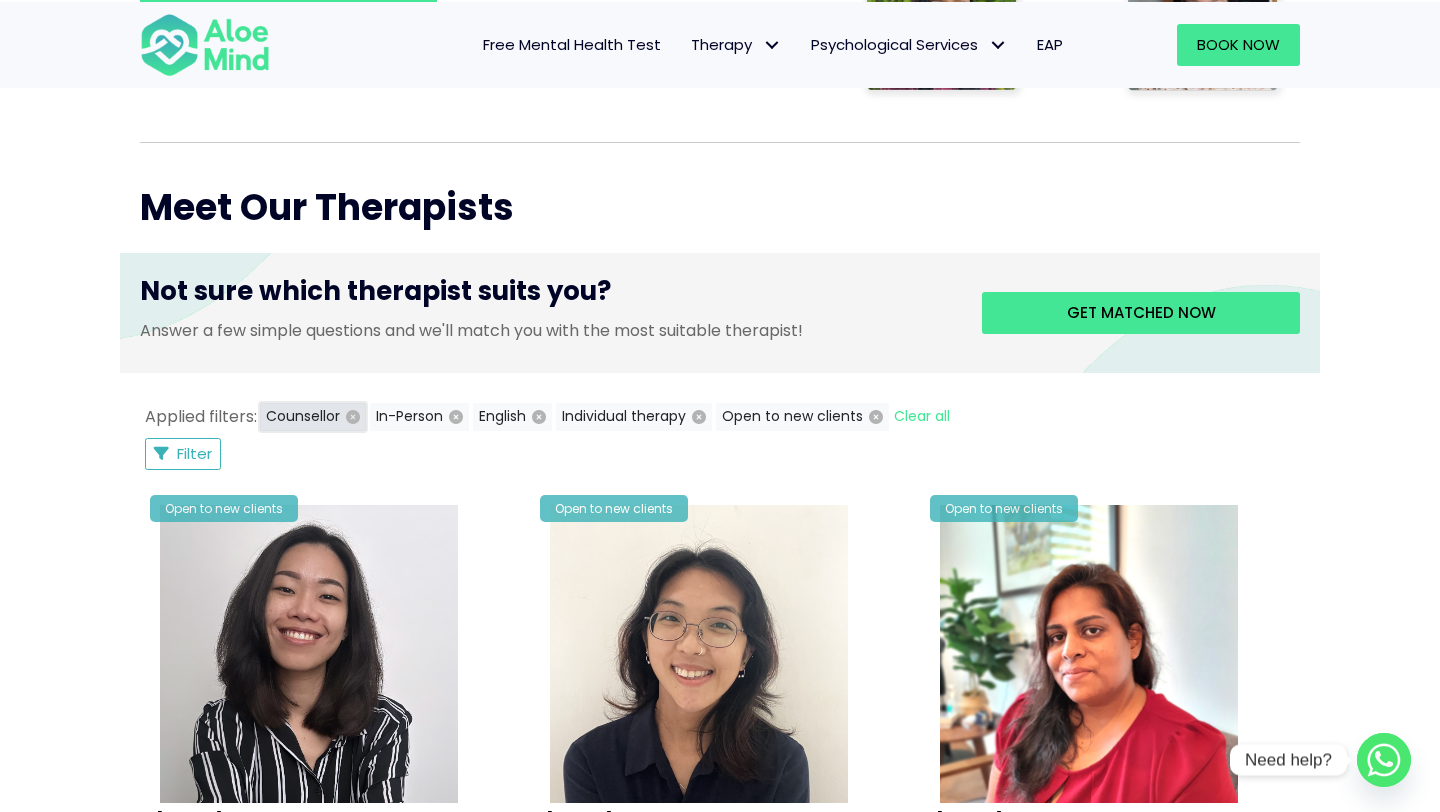 click on "Counsellor" at bounding box center (313, 417) 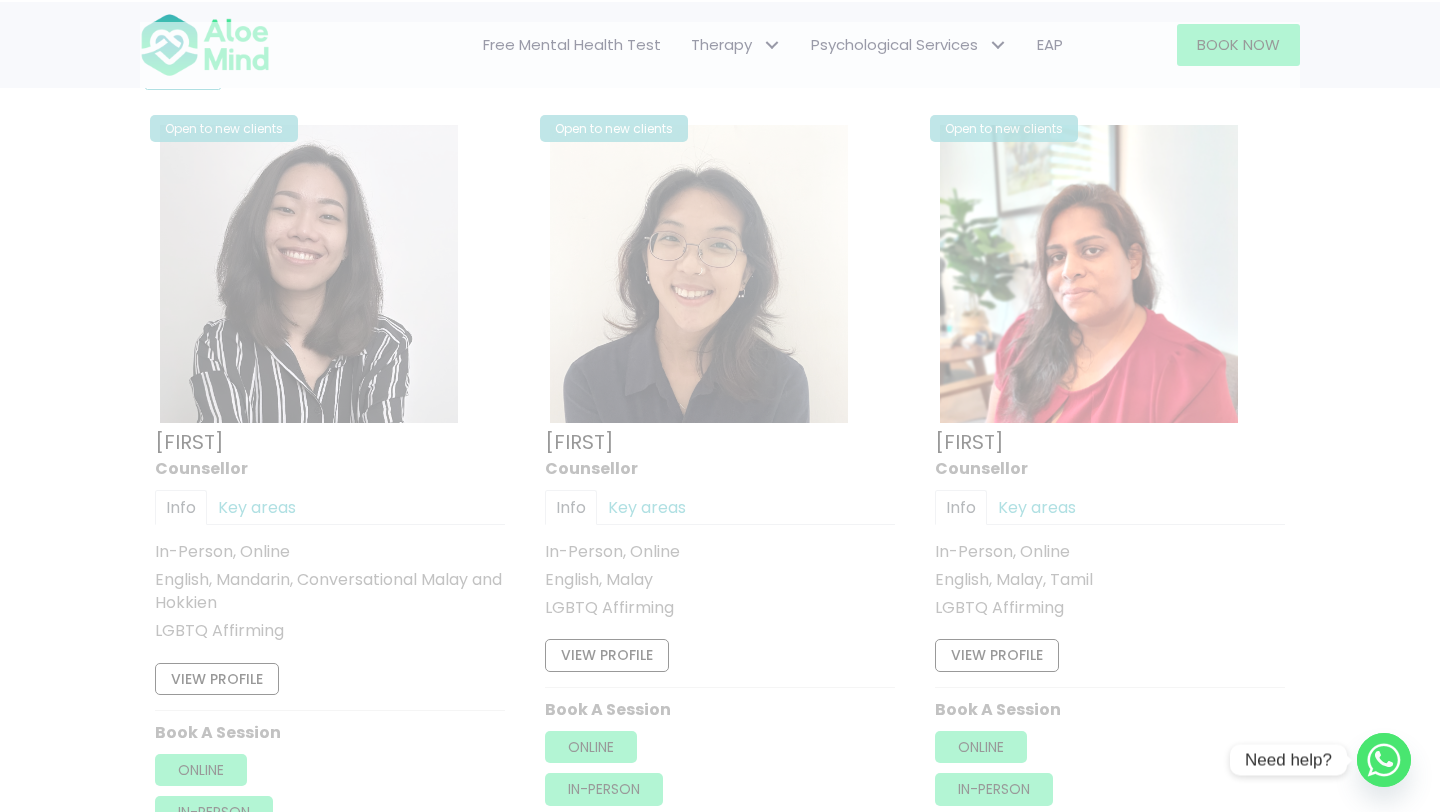 scroll, scrollTop: 1068, scrollLeft: 0, axis: vertical 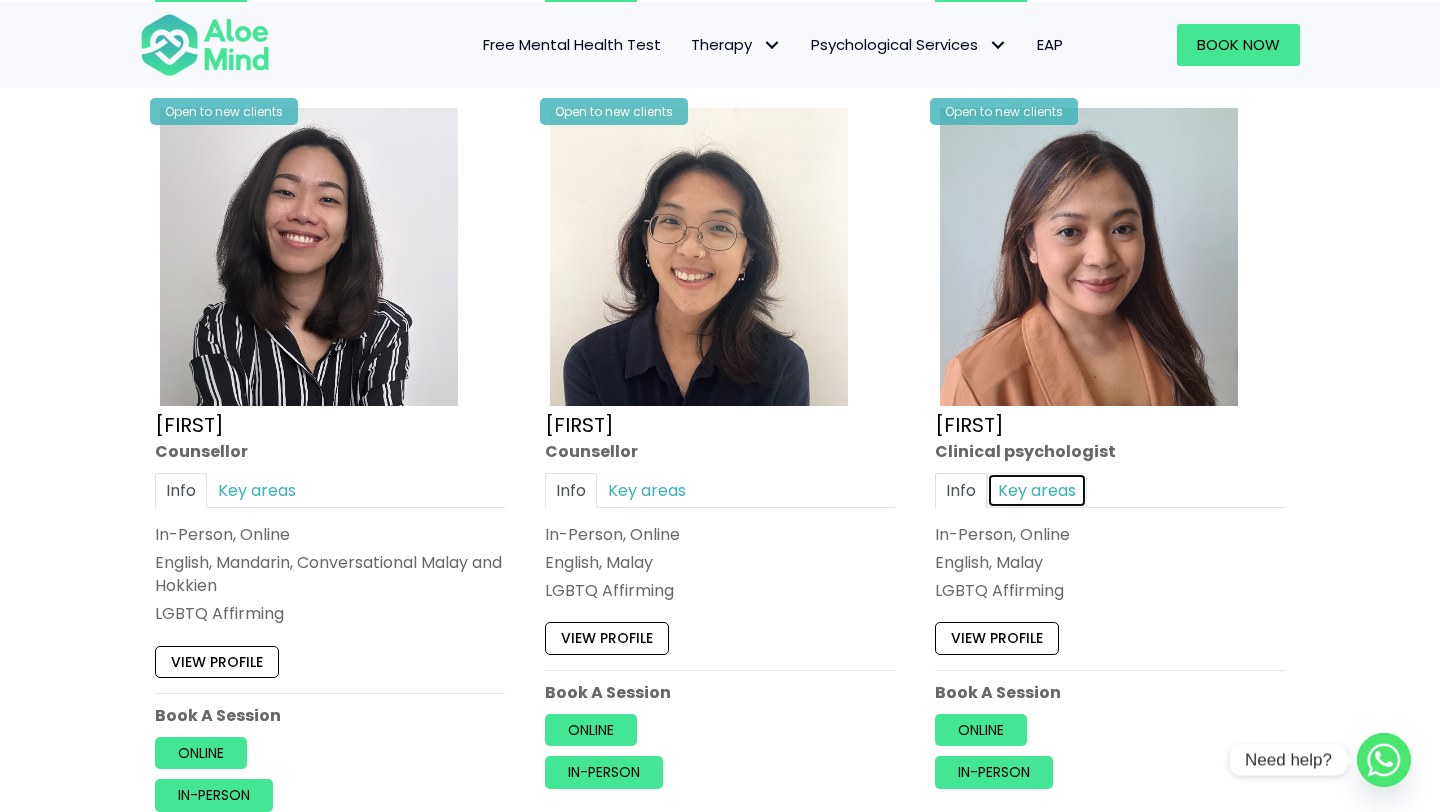 click on "Key areas" at bounding box center [1037, 489] 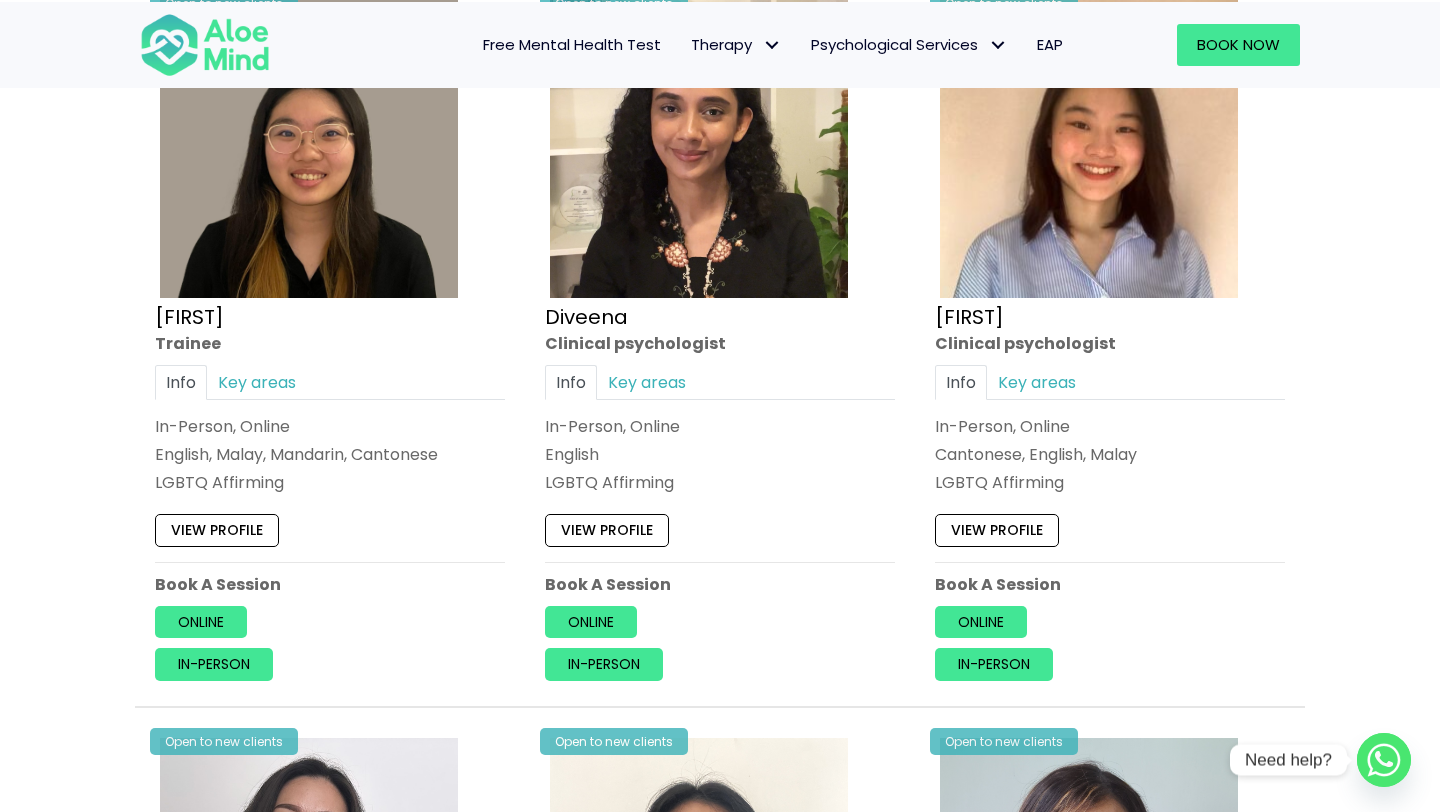 scroll, scrollTop: 1150, scrollLeft: 0, axis: vertical 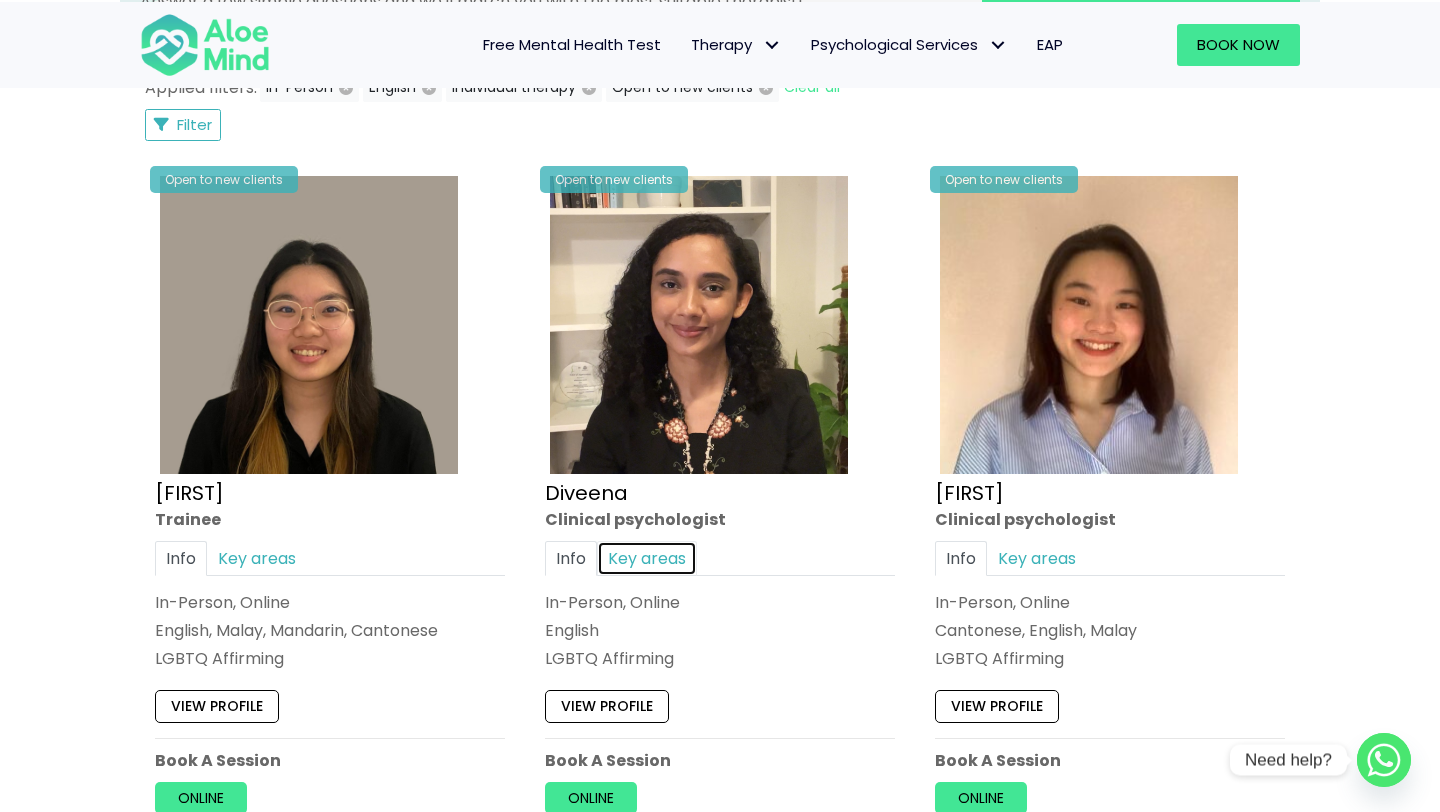 click on "Key areas" at bounding box center [647, 558] 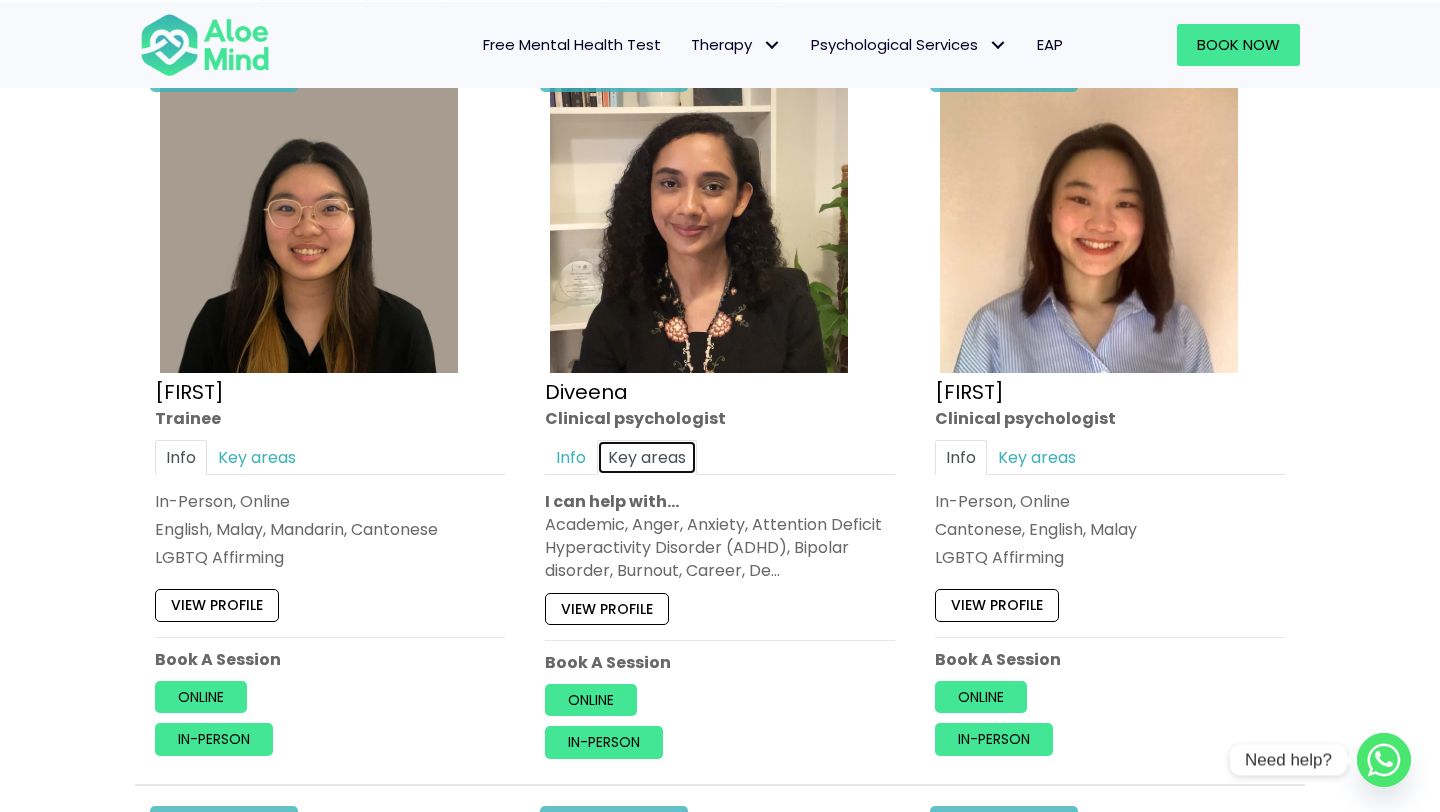 scroll, scrollTop: 1107, scrollLeft: 0, axis: vertical 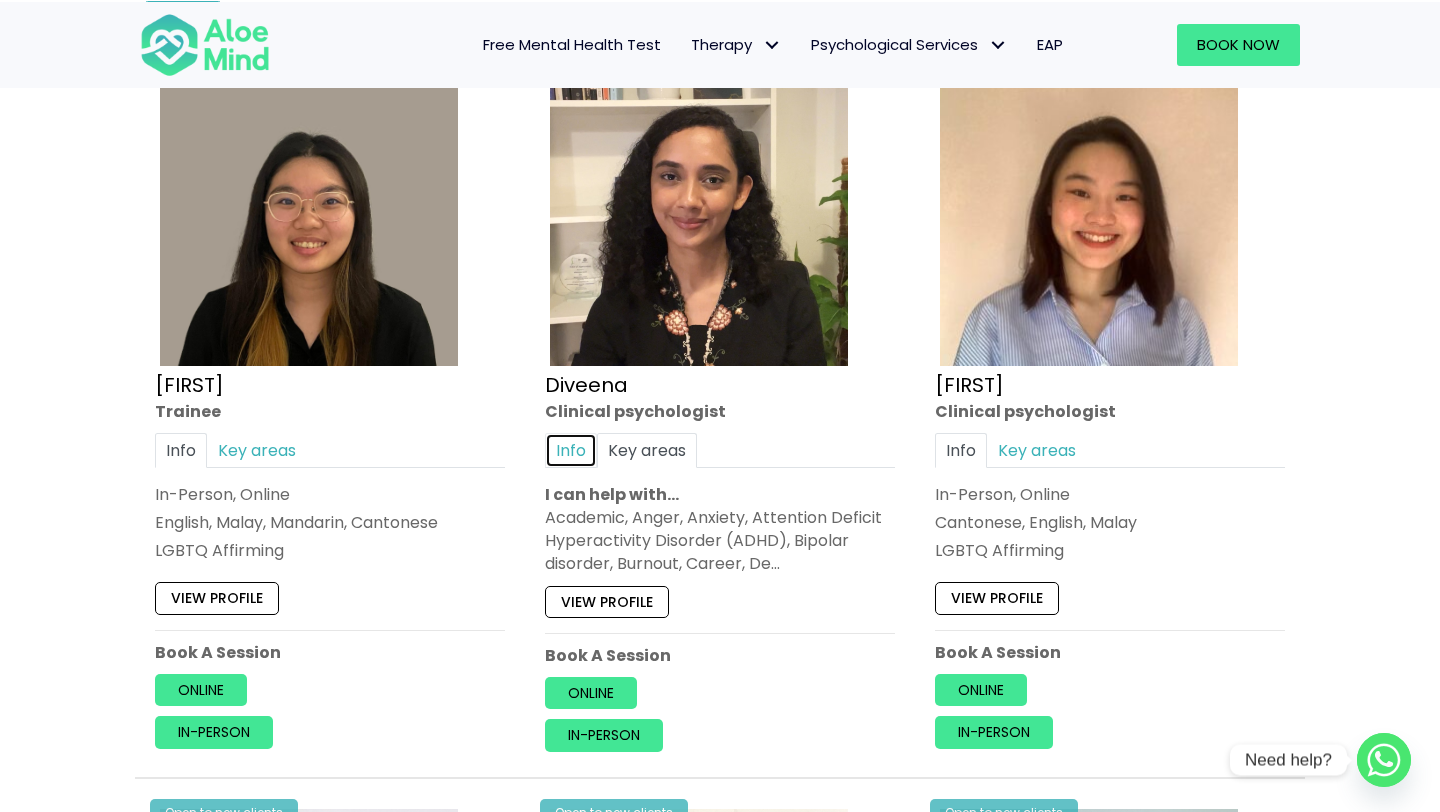 click on "Info" at bounding box center [571, 450] 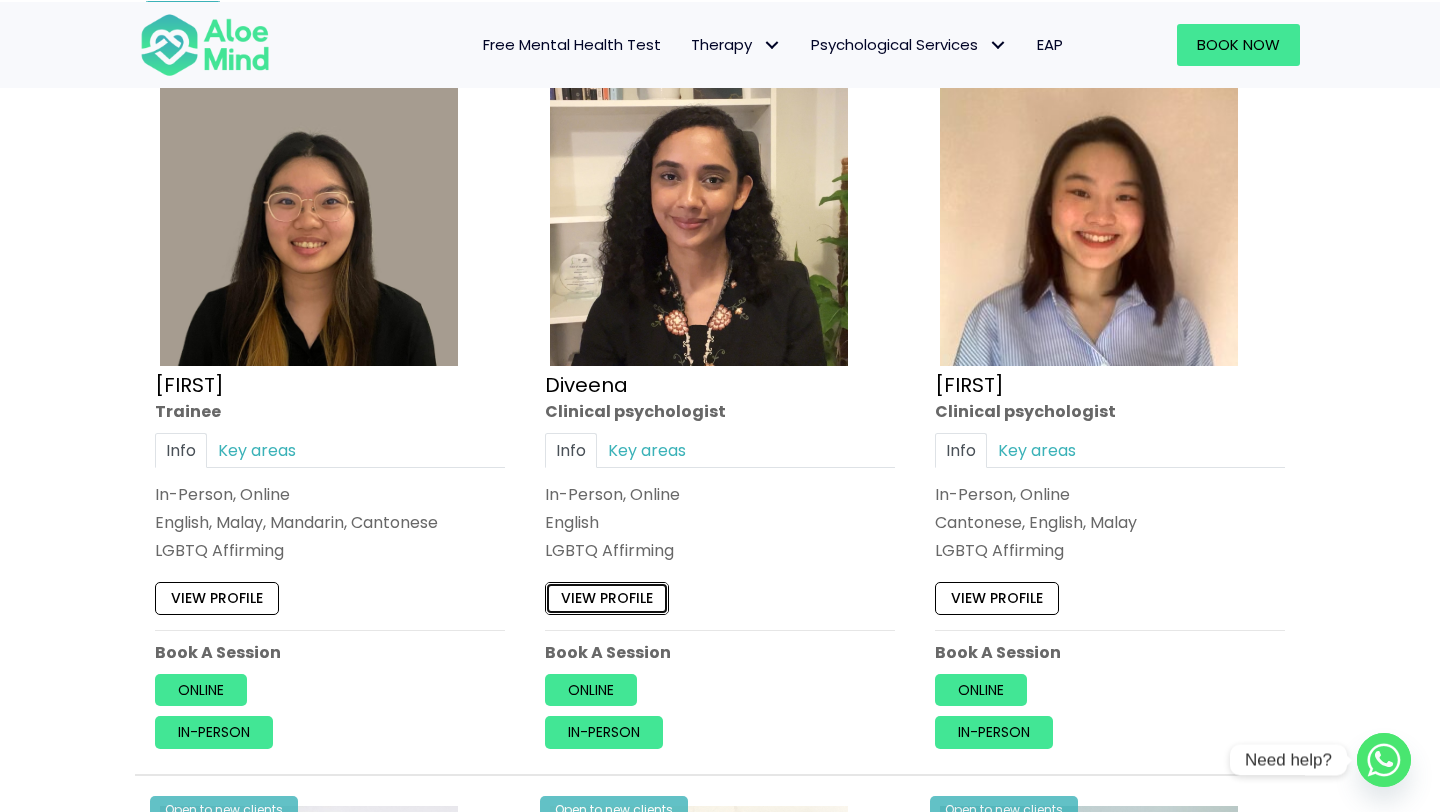 click on "View profile" at bounding box center [607, 599] 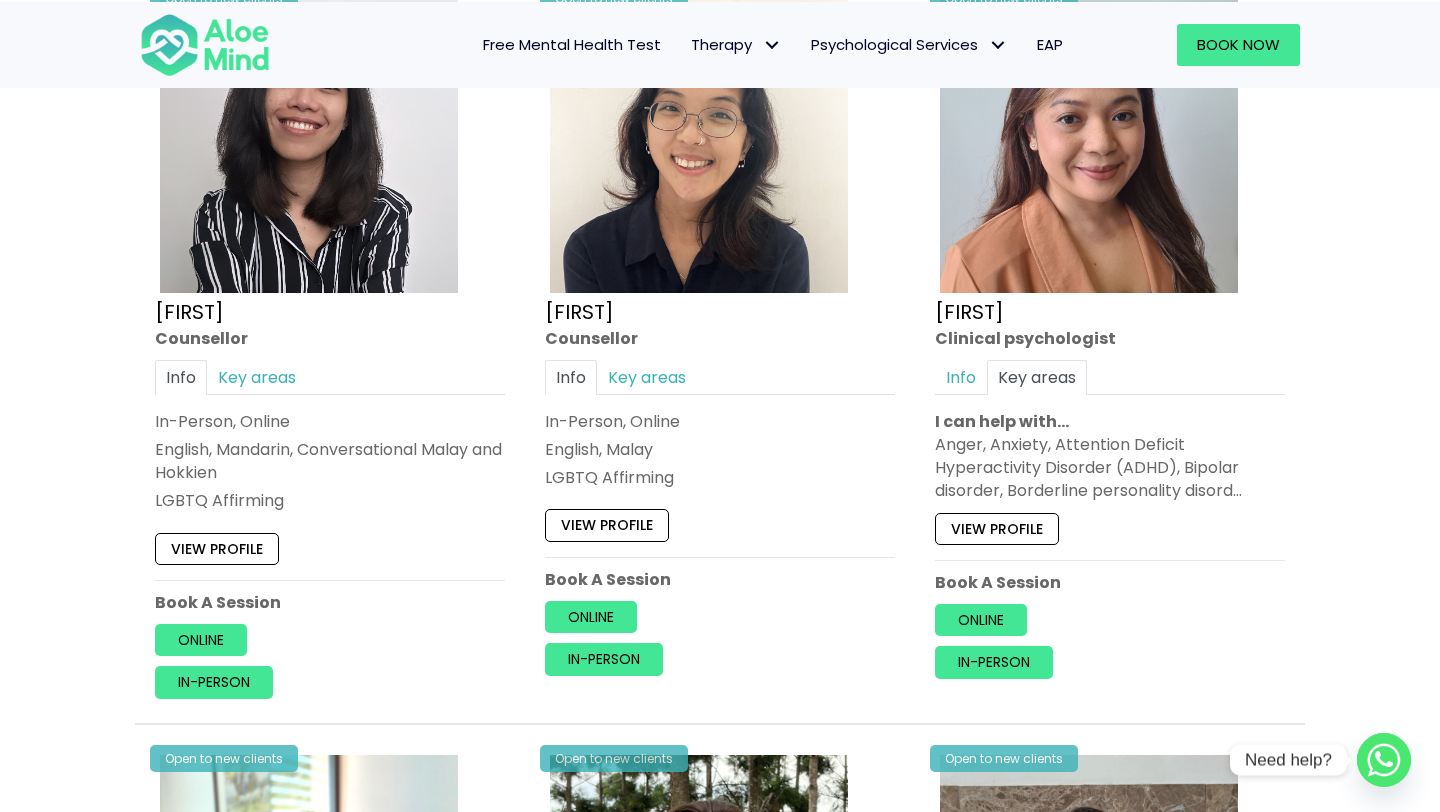 scroll, scrollTop: 1933, scrollLeft: 0, axis: vertical 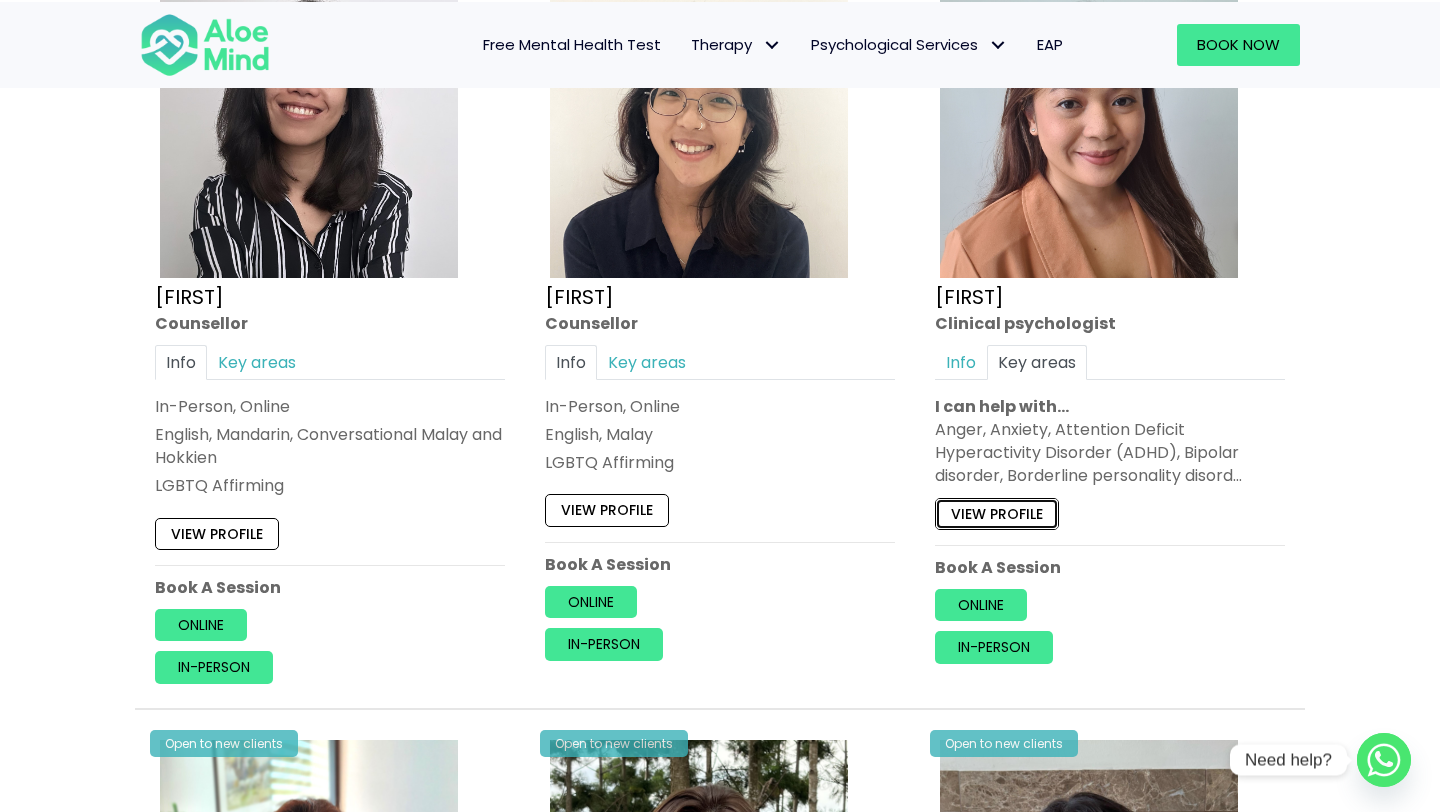 click on "View profile" at bounding box center (997, 513) 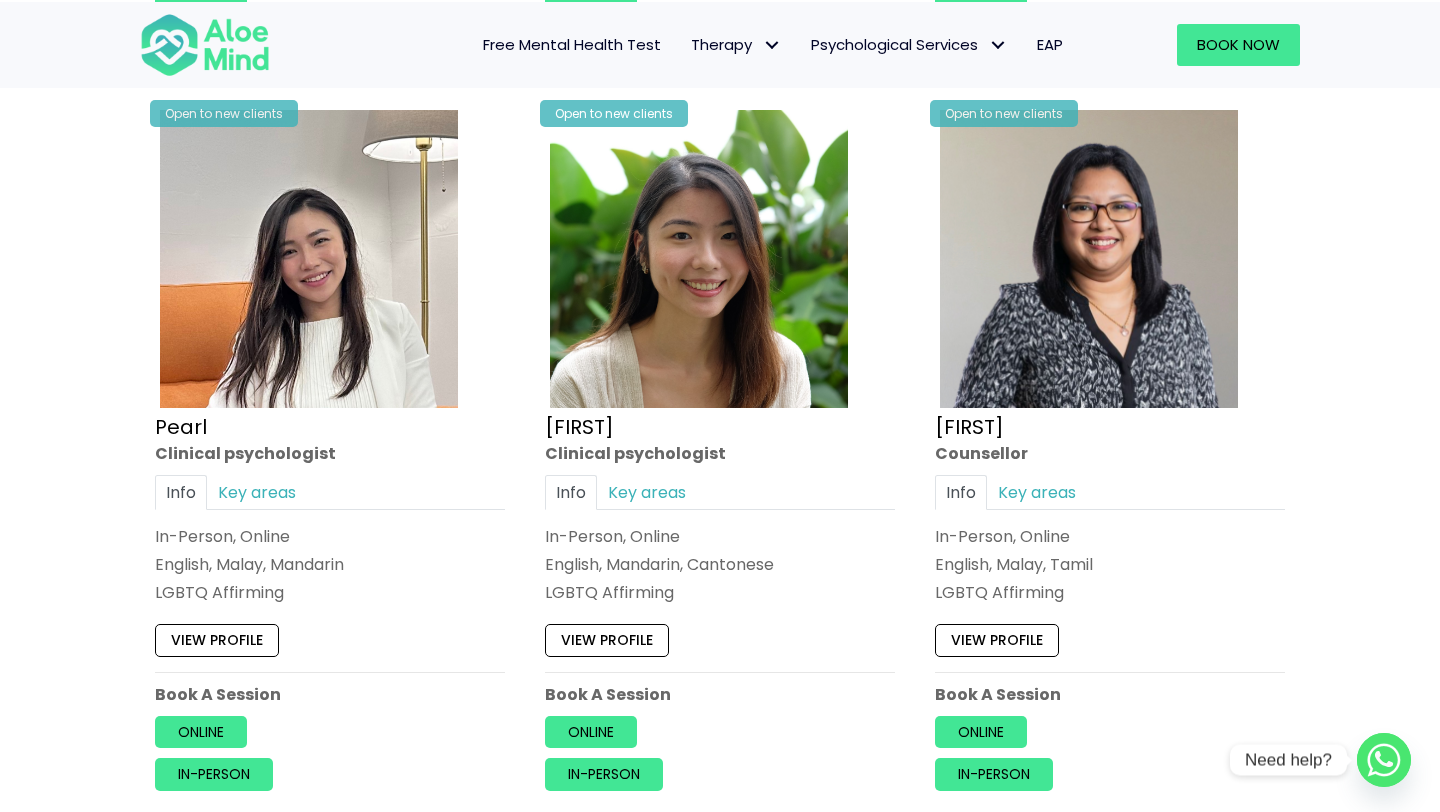 scroll, scrollTop: 3303, scrollLeft: 0, axis: vertical 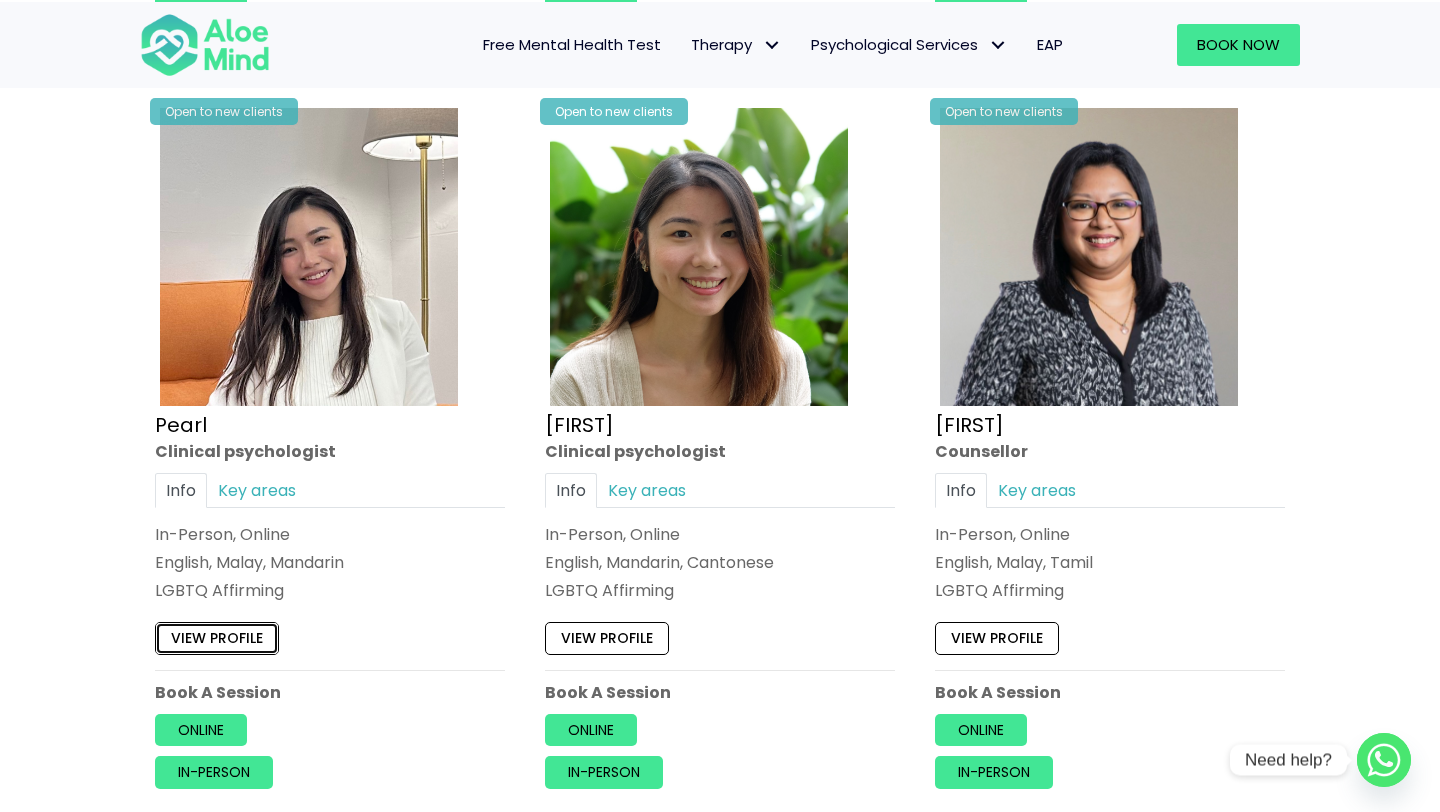 click on "View profile" at bounding box center [217, 638] 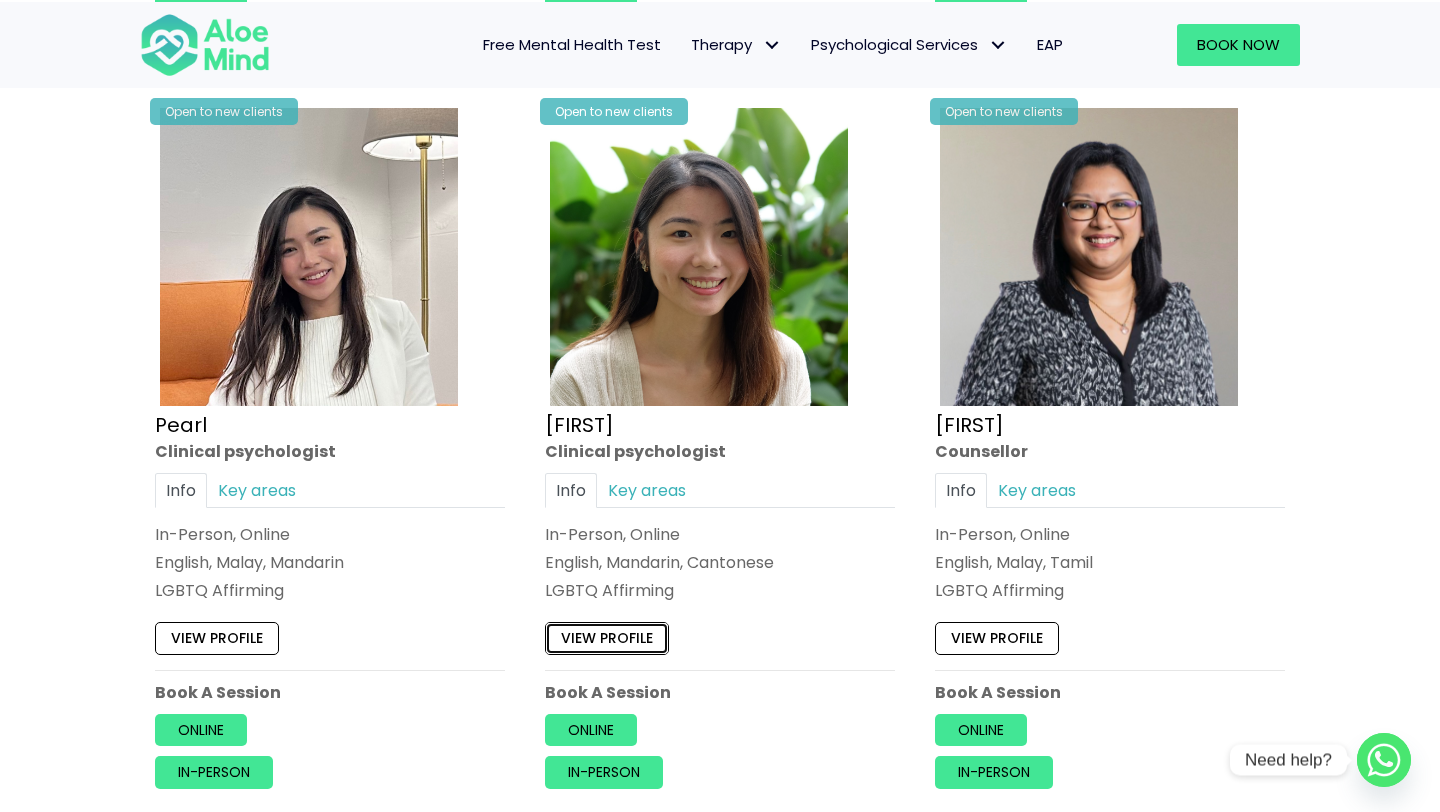 click on "View profile" at bounding box center (607, 638) 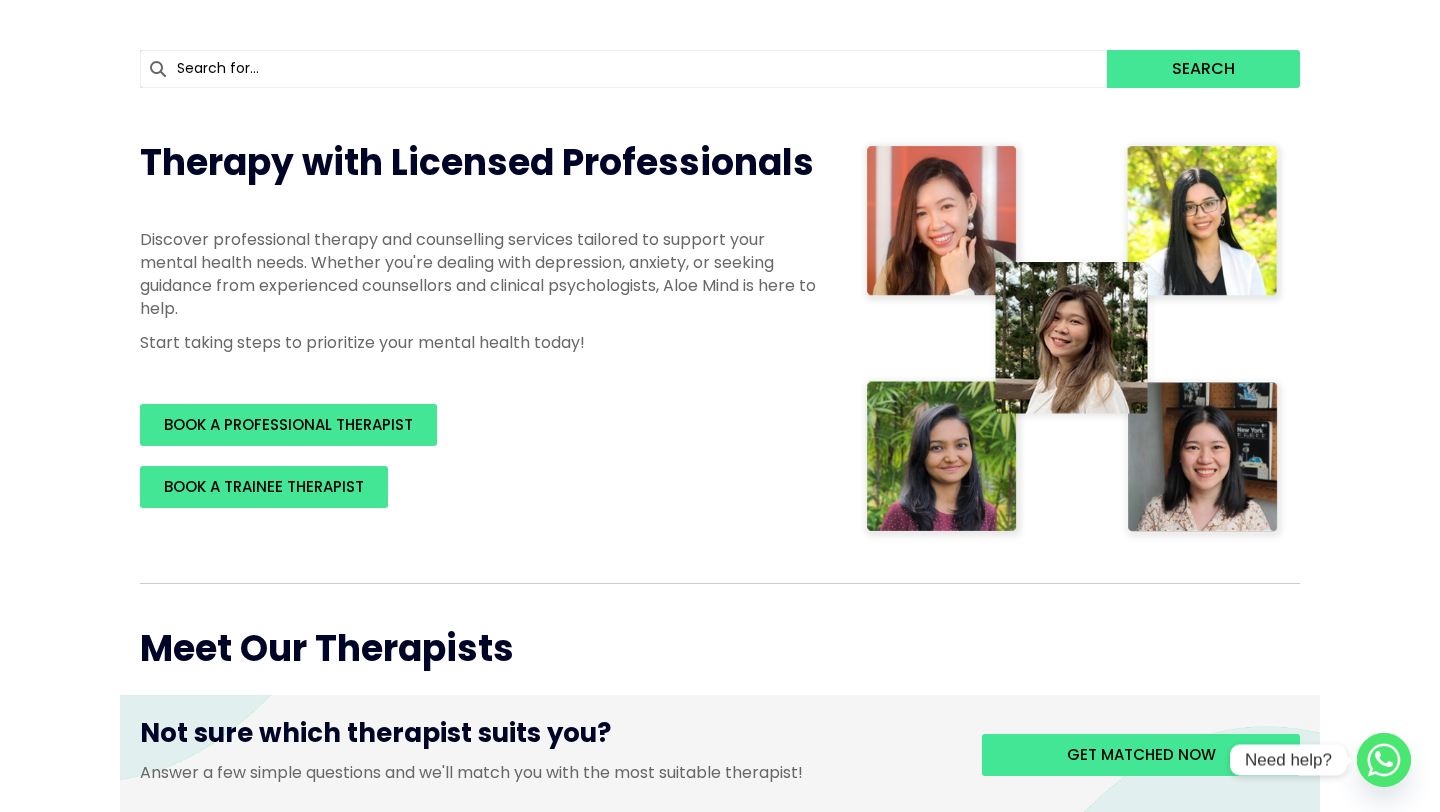 scroll, scrollTop: 0, scrollLeft: 0, axis: both 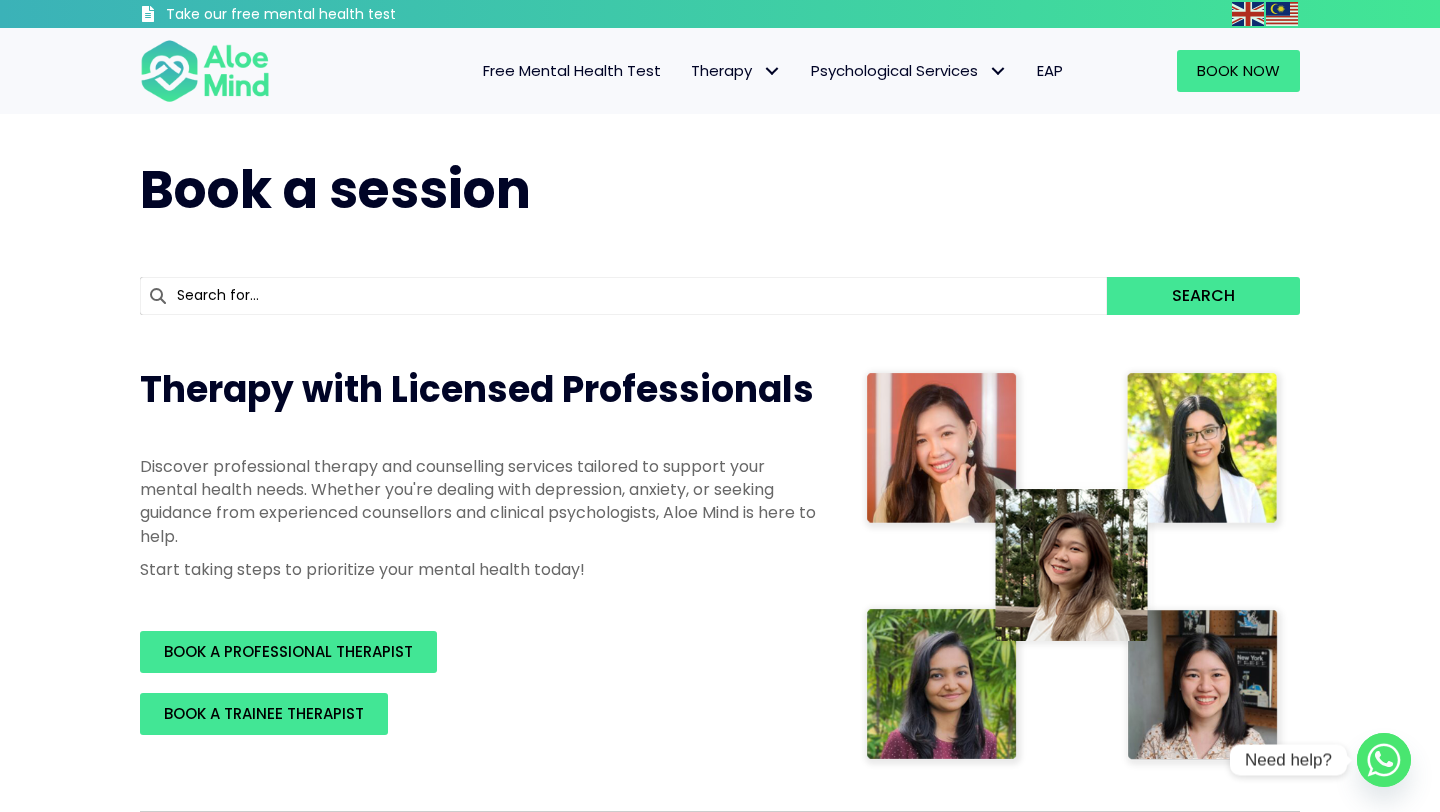 click on "Free Mental Health Test" at bounding box center [572, 70] 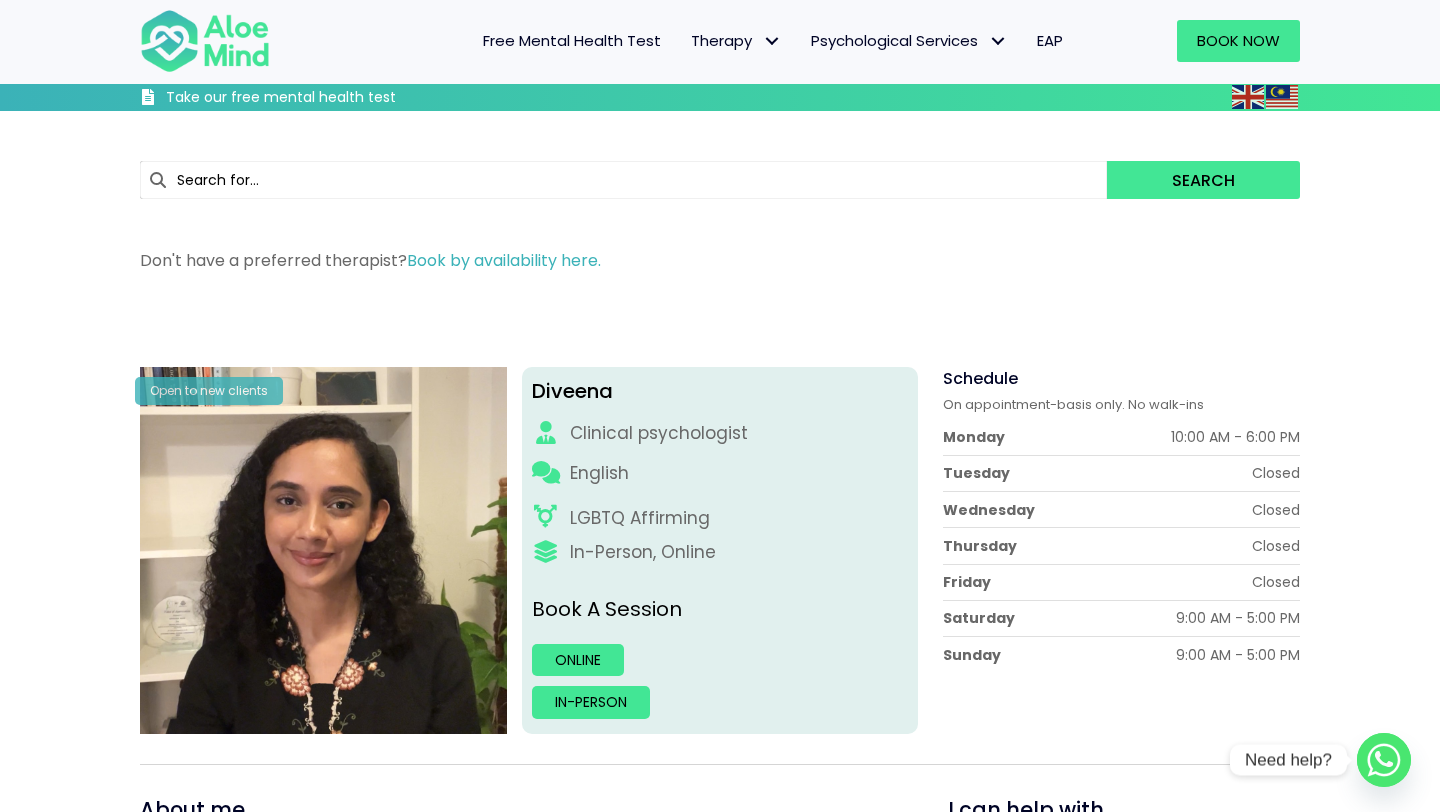 scroll, scrollTop: 223, scrollLeft: 0, axis: vertical 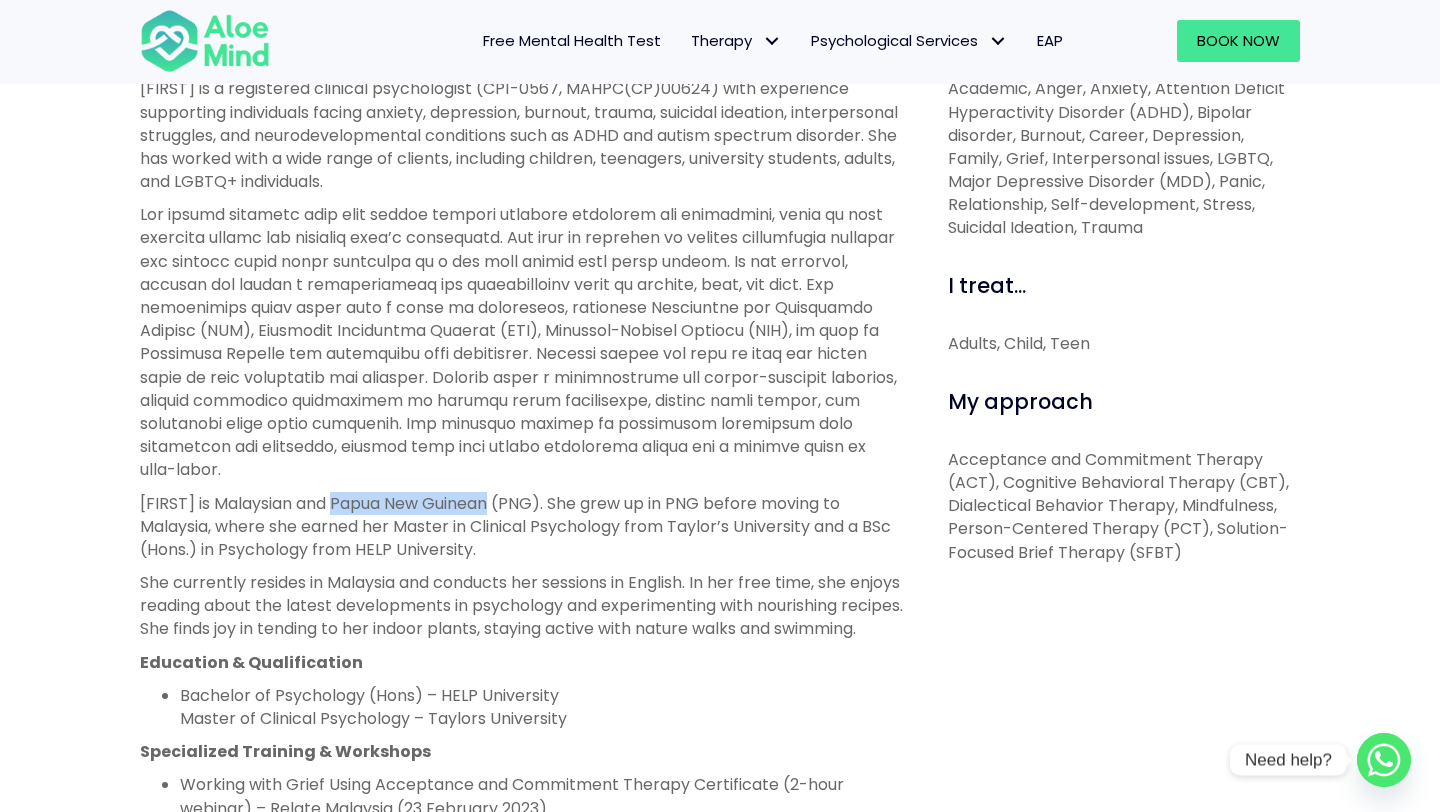 drag, startPoint x: 509, startPoint y: 506, endPoint x: 354, endPoint y: 501, distance: 155.08063 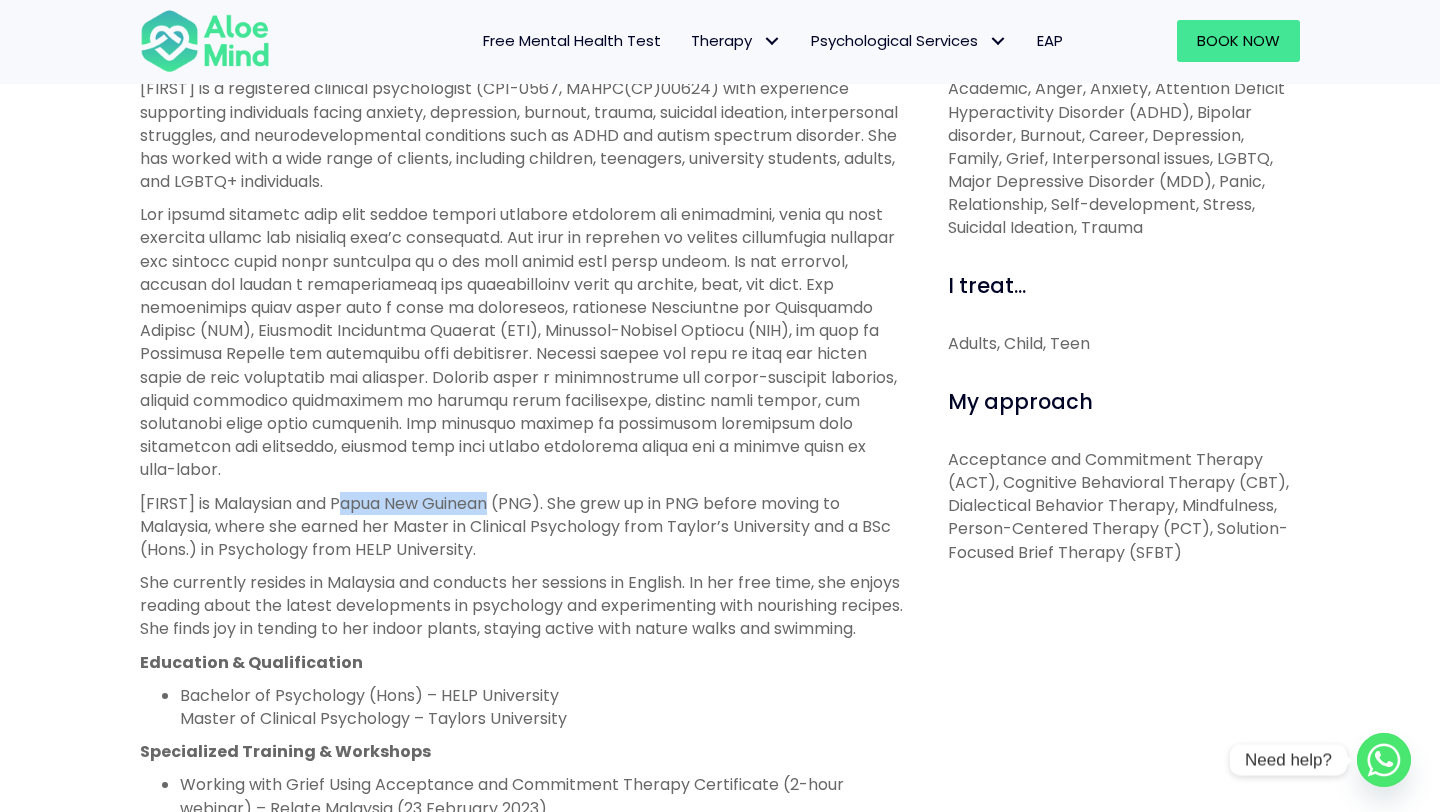 copy on "[NATIONALITY]" 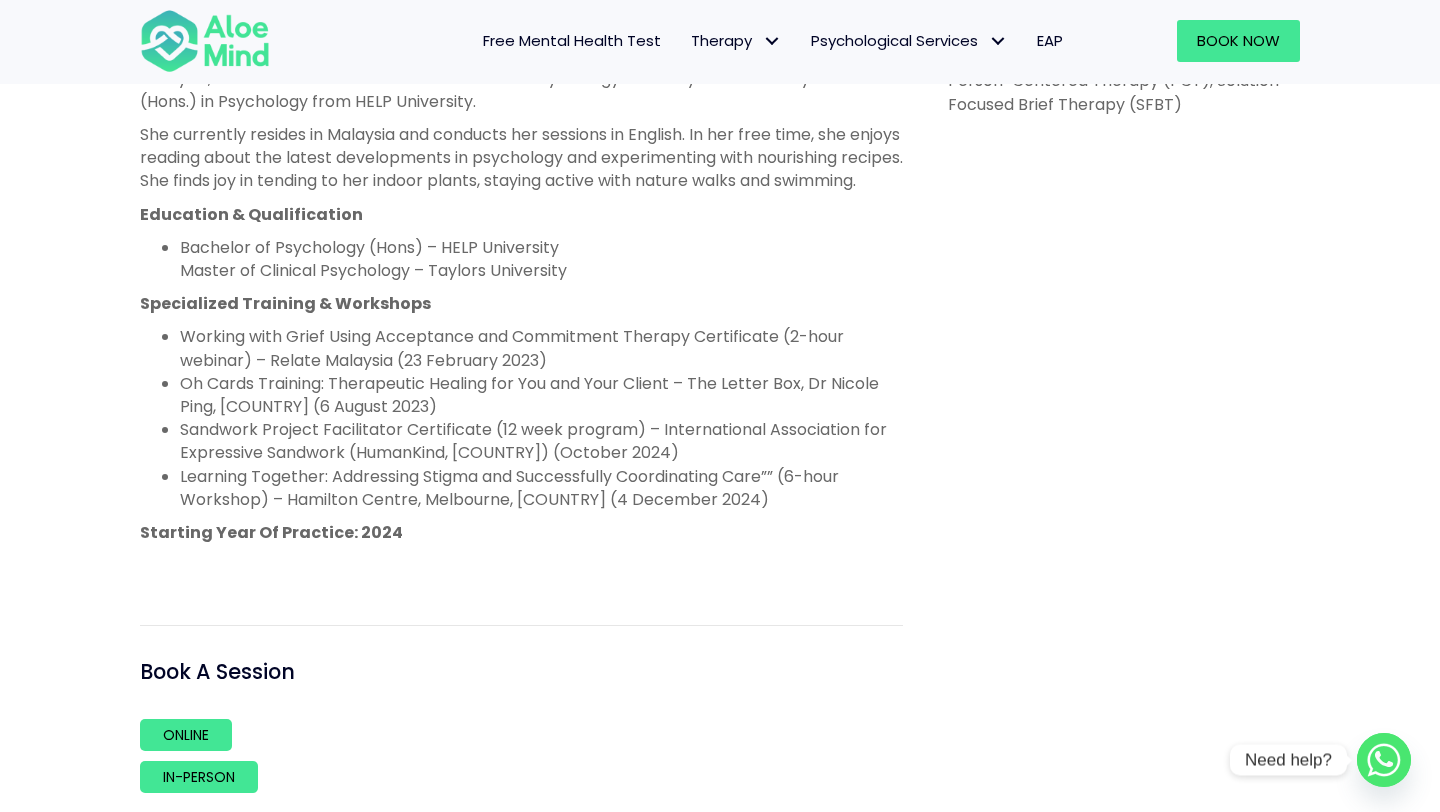 scroll, scrollTop: 1229, scrollLeft: 0, axis: vertical 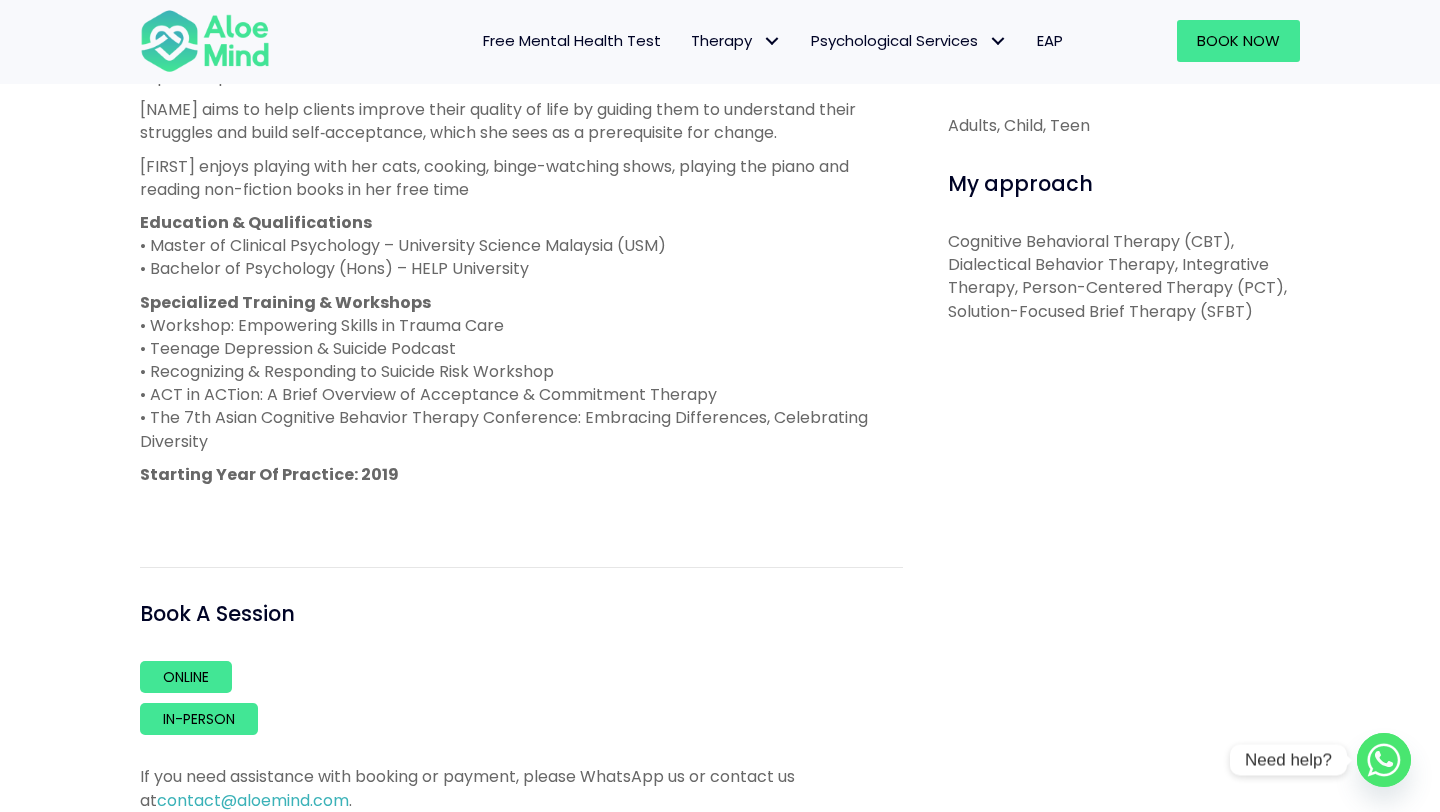 drag, startPoint x: 540, startPoint y: 442, endPoint x: 146, endPoint y: 398, distance: 396.44925 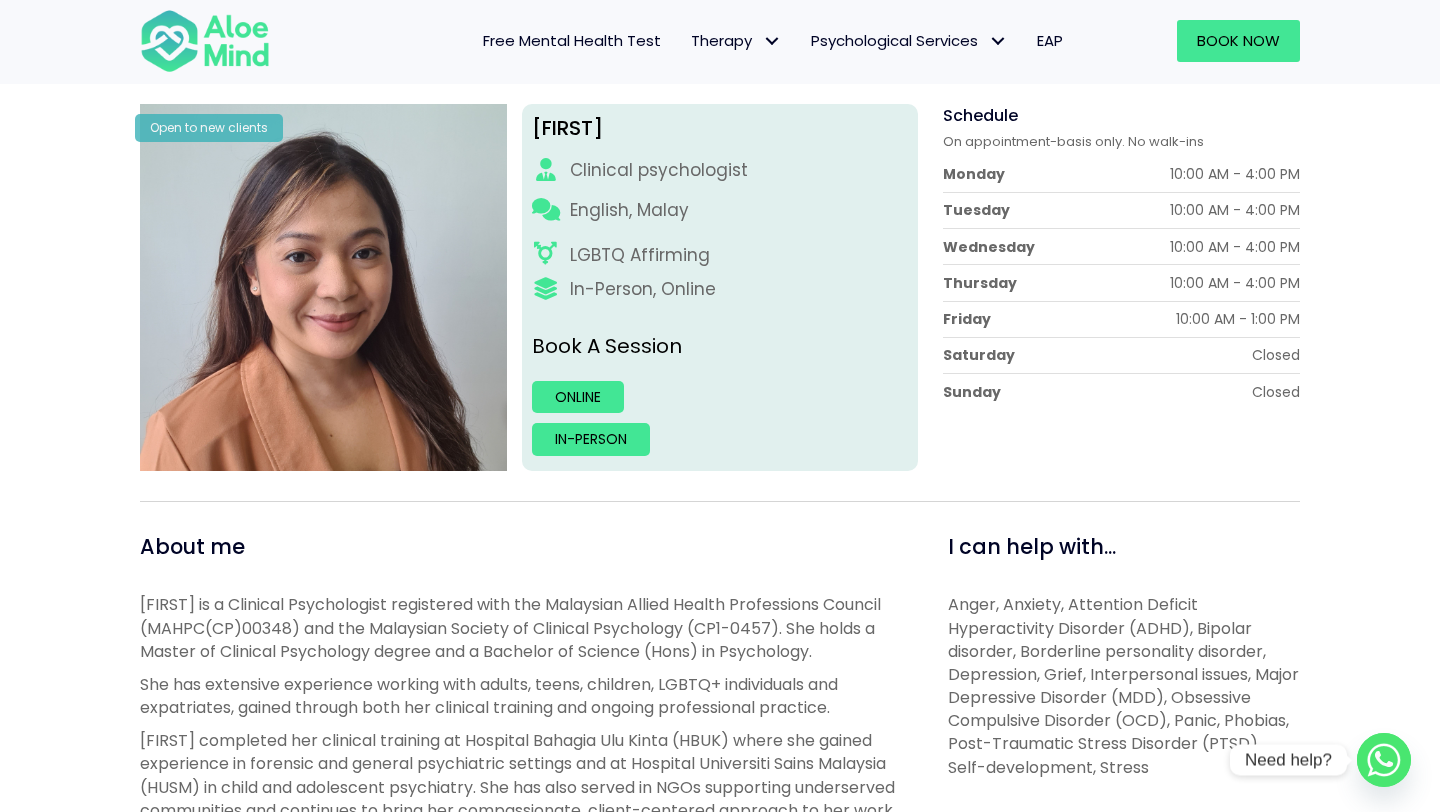 scroll, scrollTop: 294, scrollLeft: 0, axis: vertical 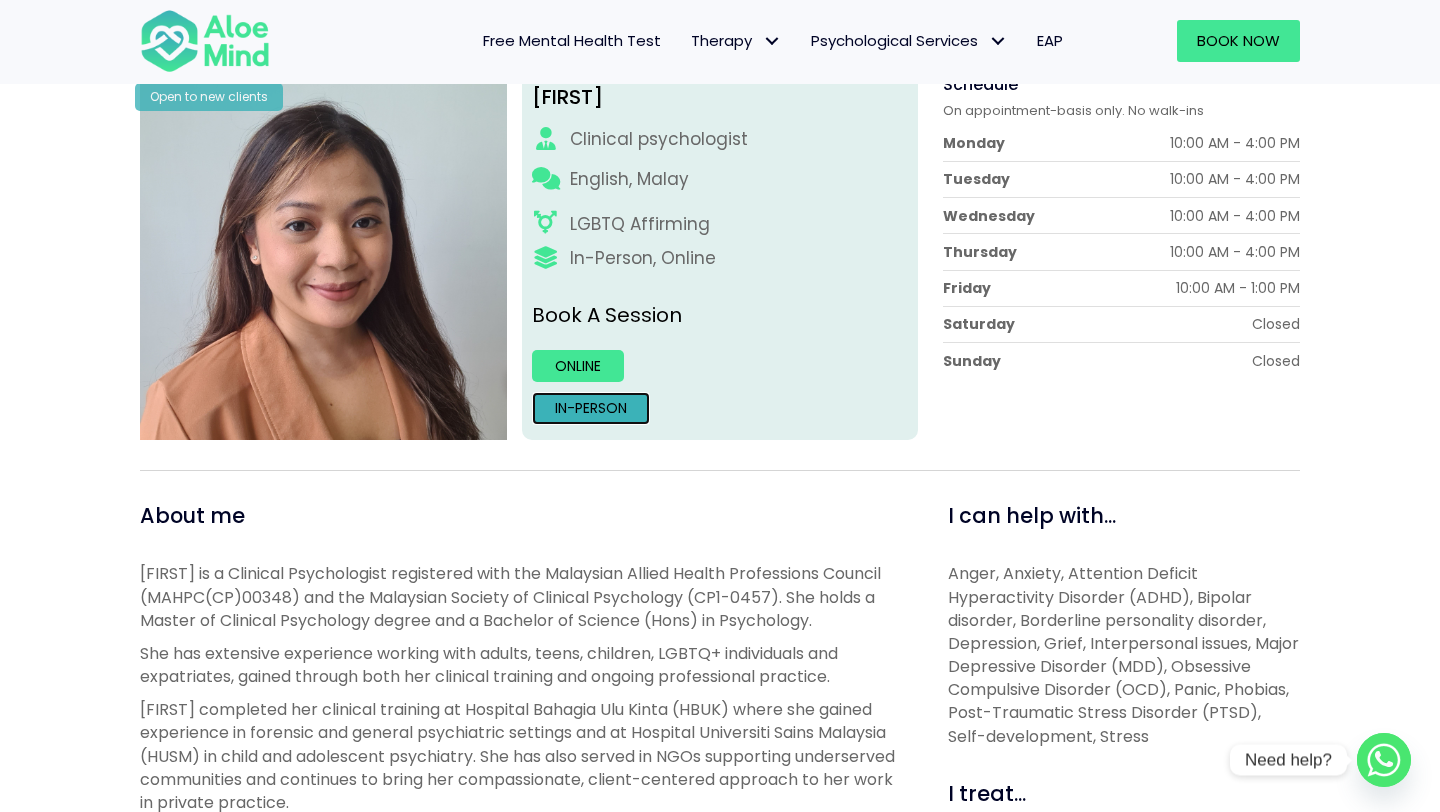 click on "In-person" at bounding box center (591, 408) 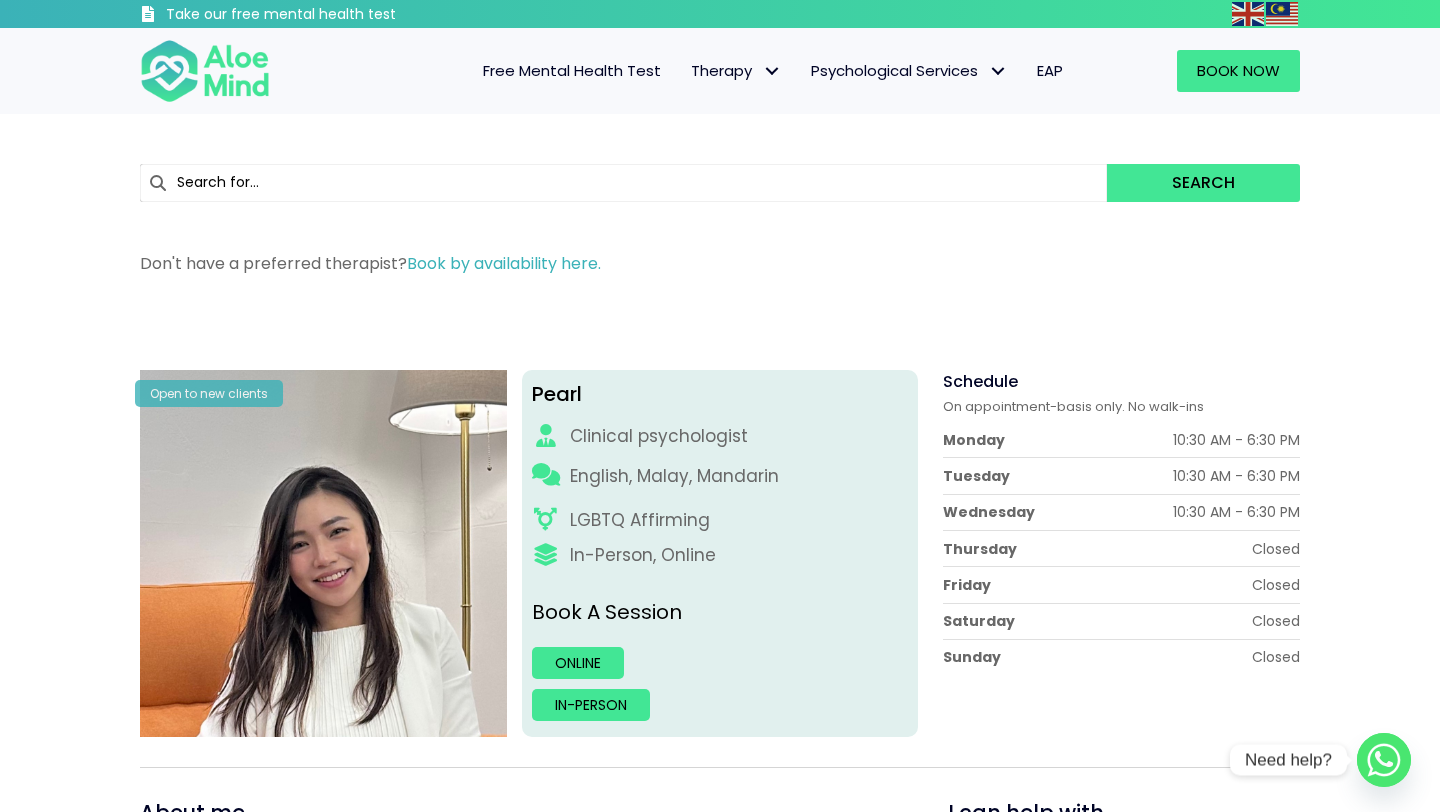 scroll, scrollTop: 0, scrollLeft: 0, axis: both 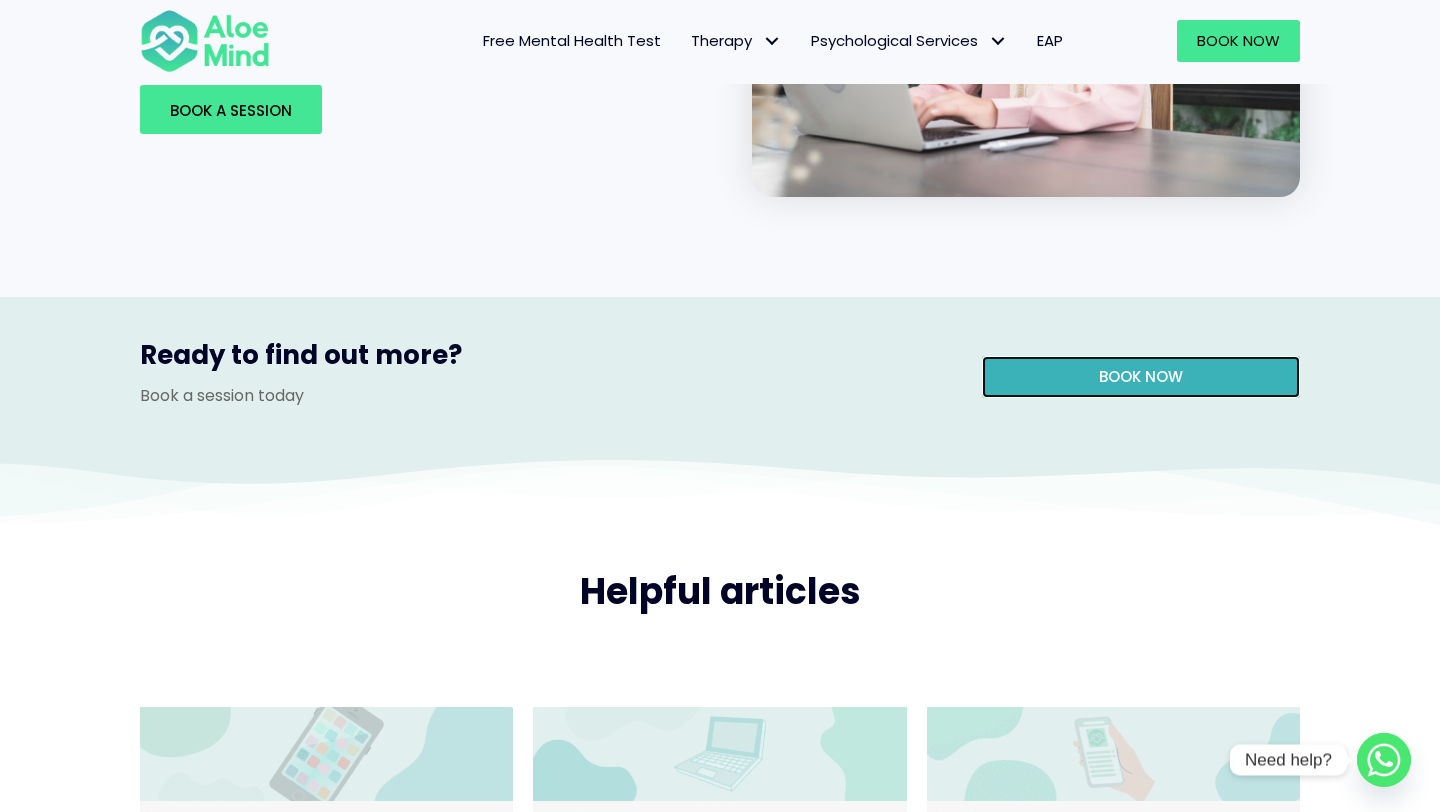 click on "Book now" at bounding box center (1141, 377) 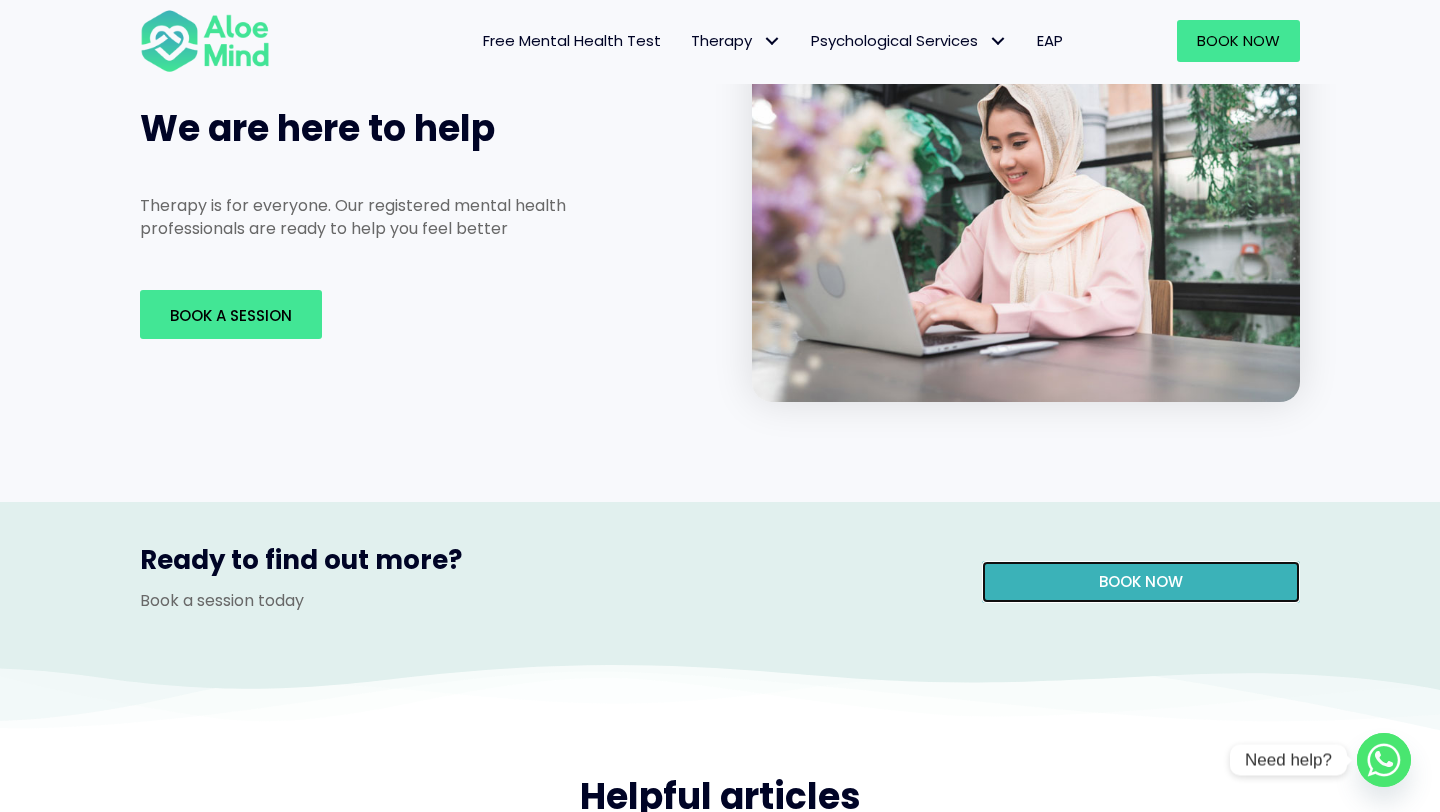 scroll, scrollTop: 2766, scrollLeft: 0, axis: vertical 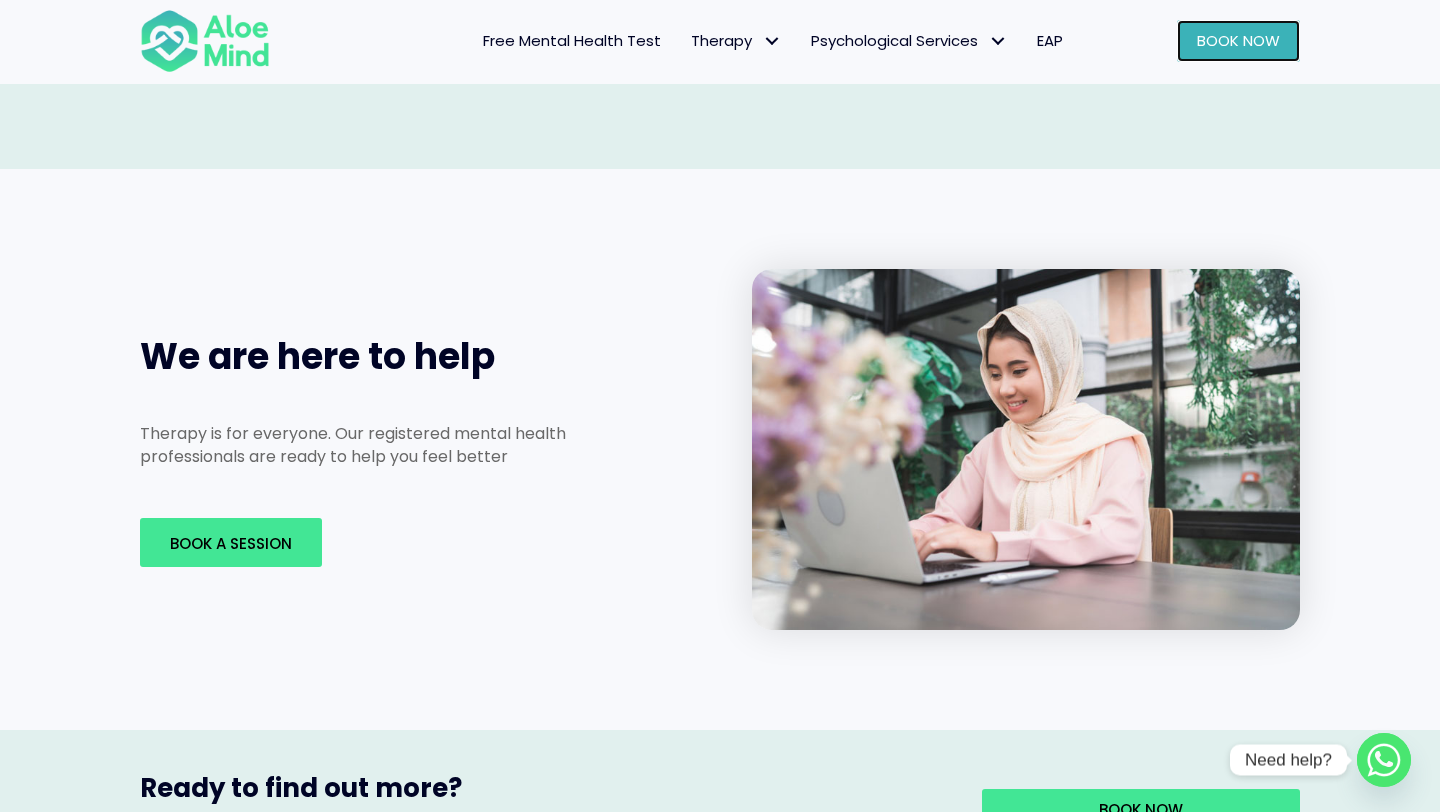 click on "Book Now" at bounding box center [1238, 40] 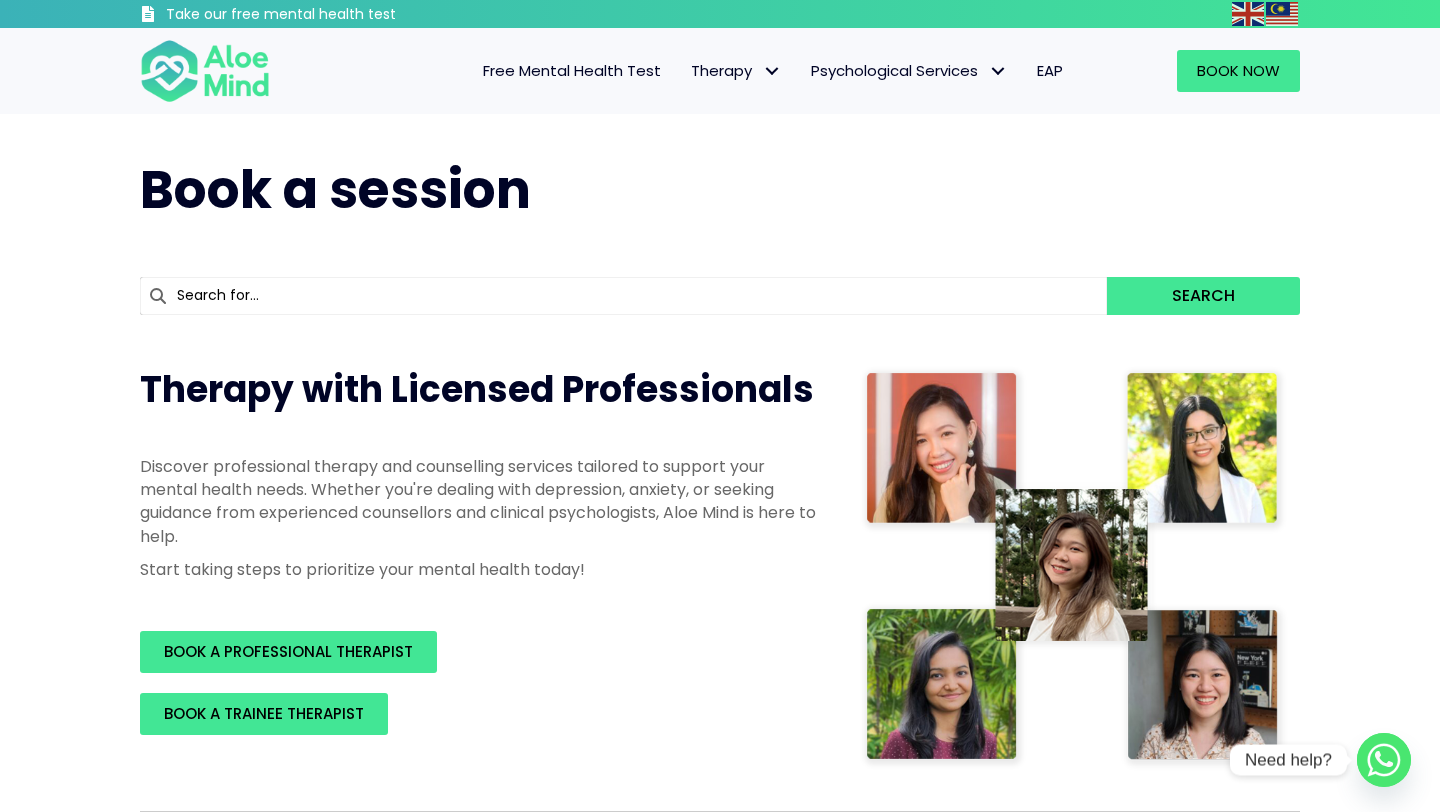 scroll, scrollTop: 229, scrollLeft: 0, axis: vertical 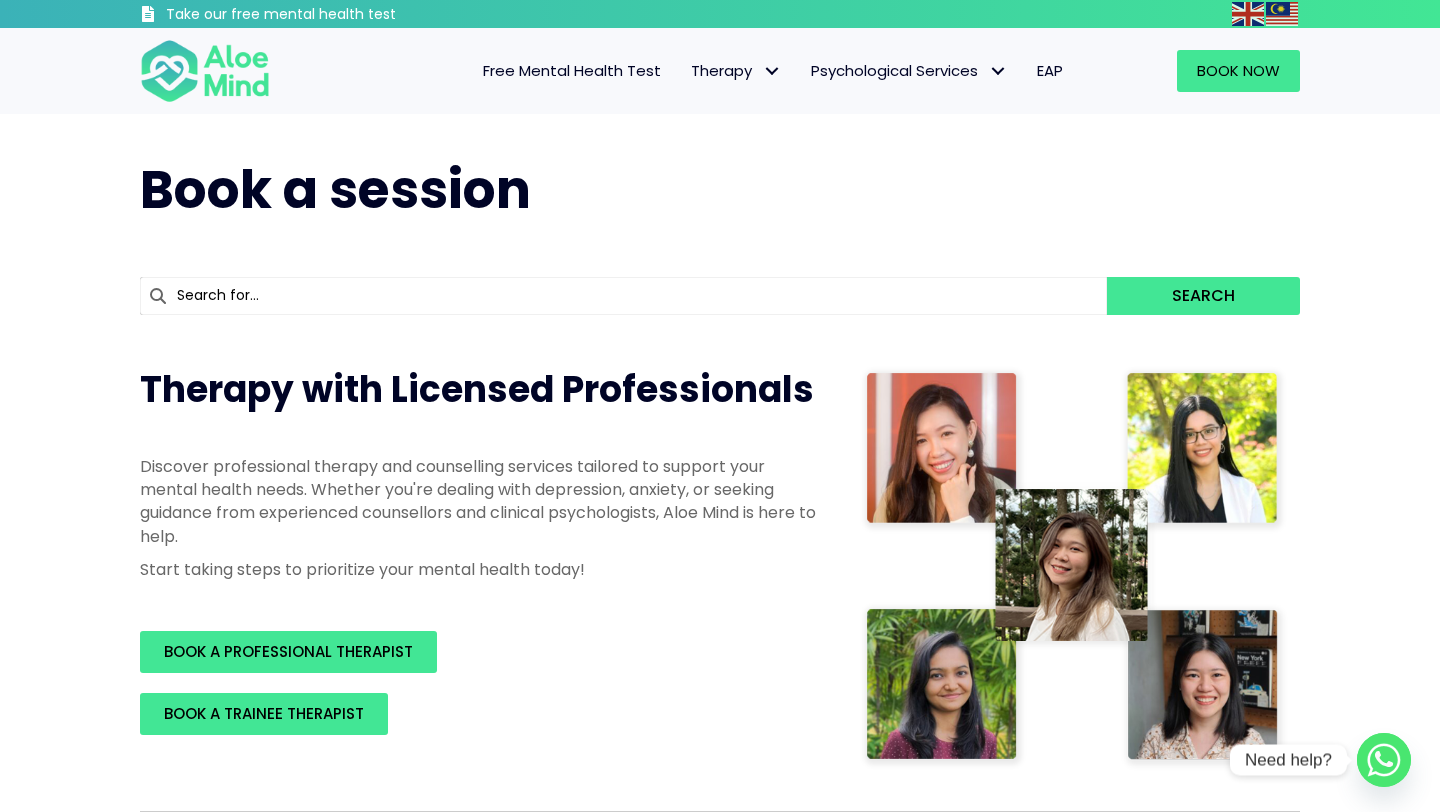 click on "EAP" at bounding box center [1050, 70] 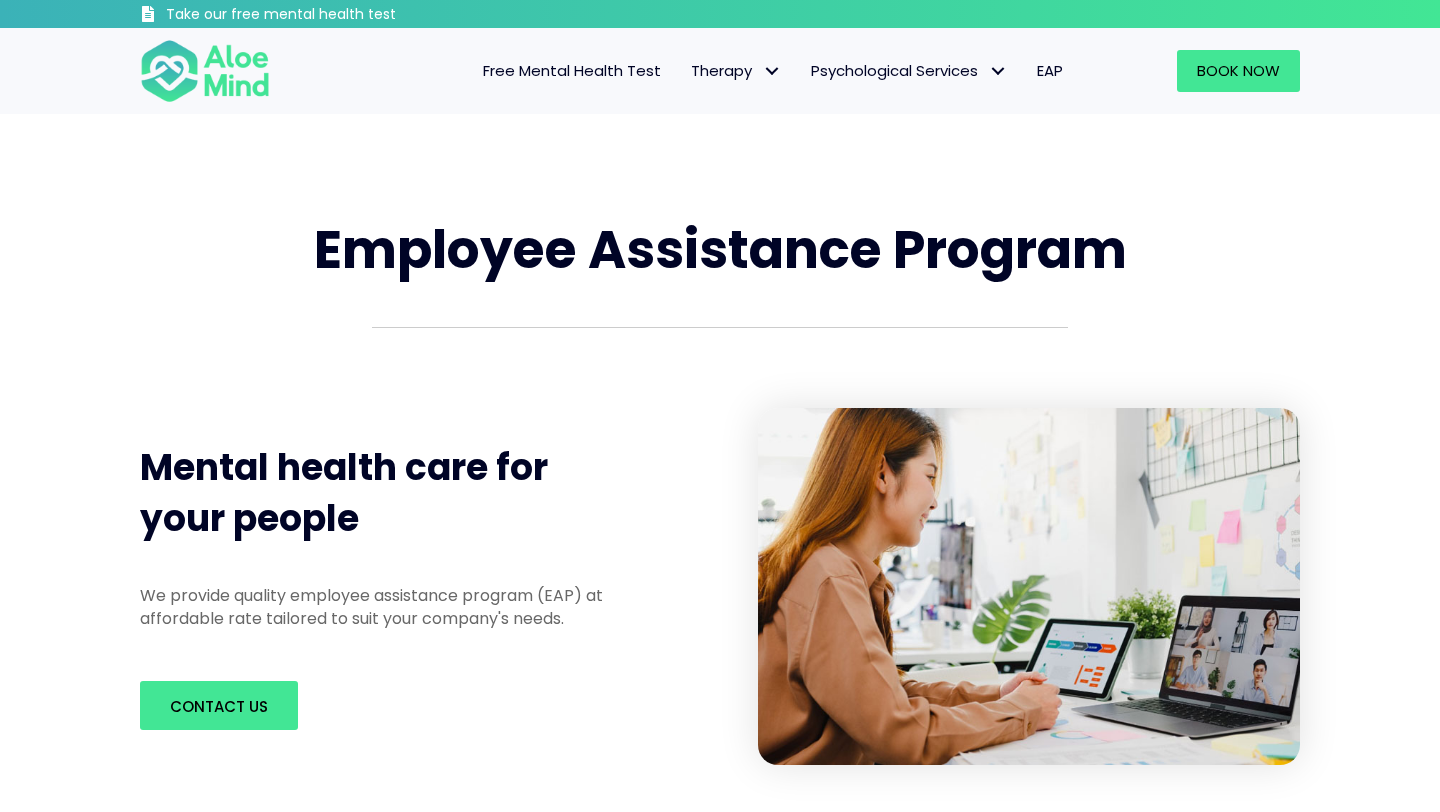 scroll, scrollTop: 311, scrollLeft: 0, axis: vertical 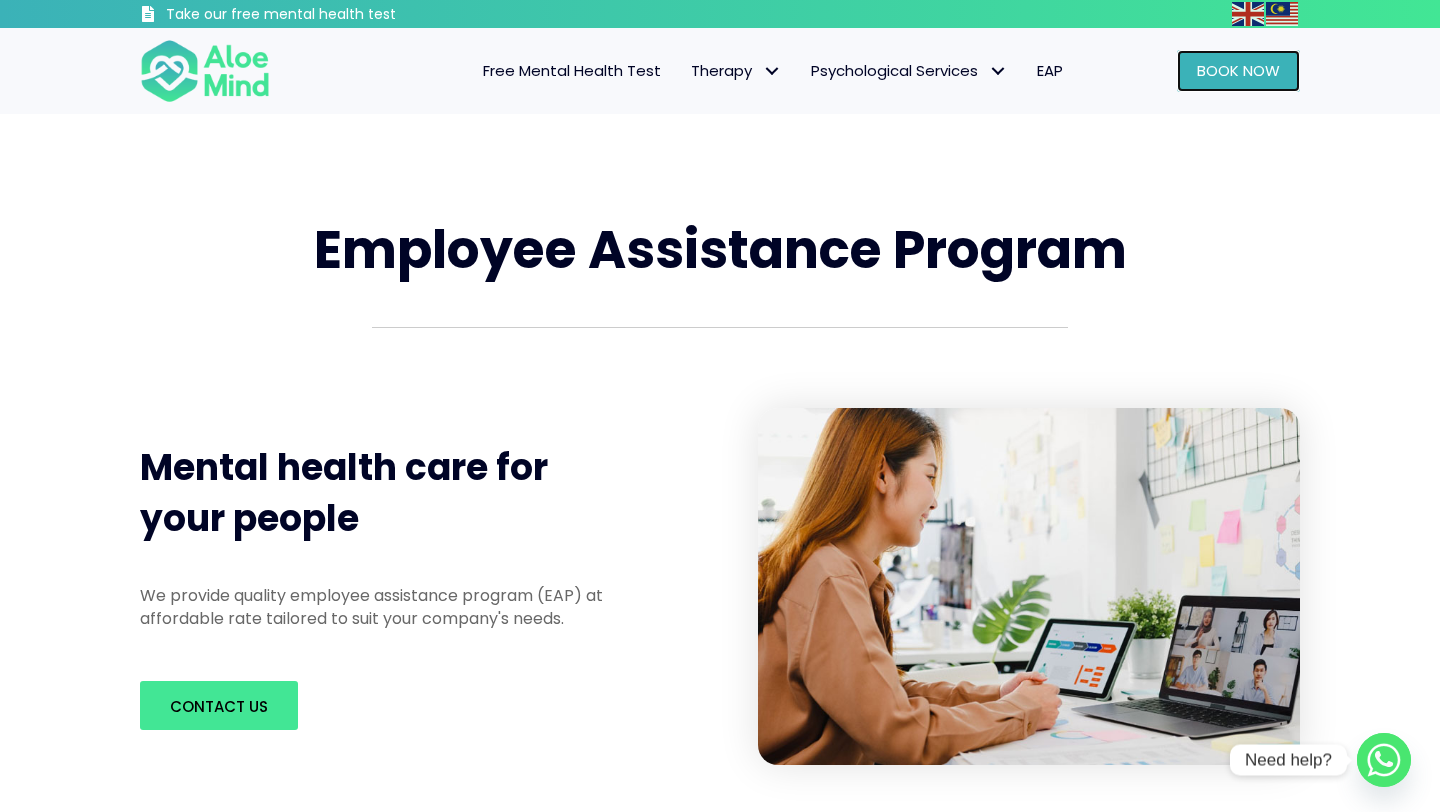click on "Book Now" at bounding box center [1238, 71] 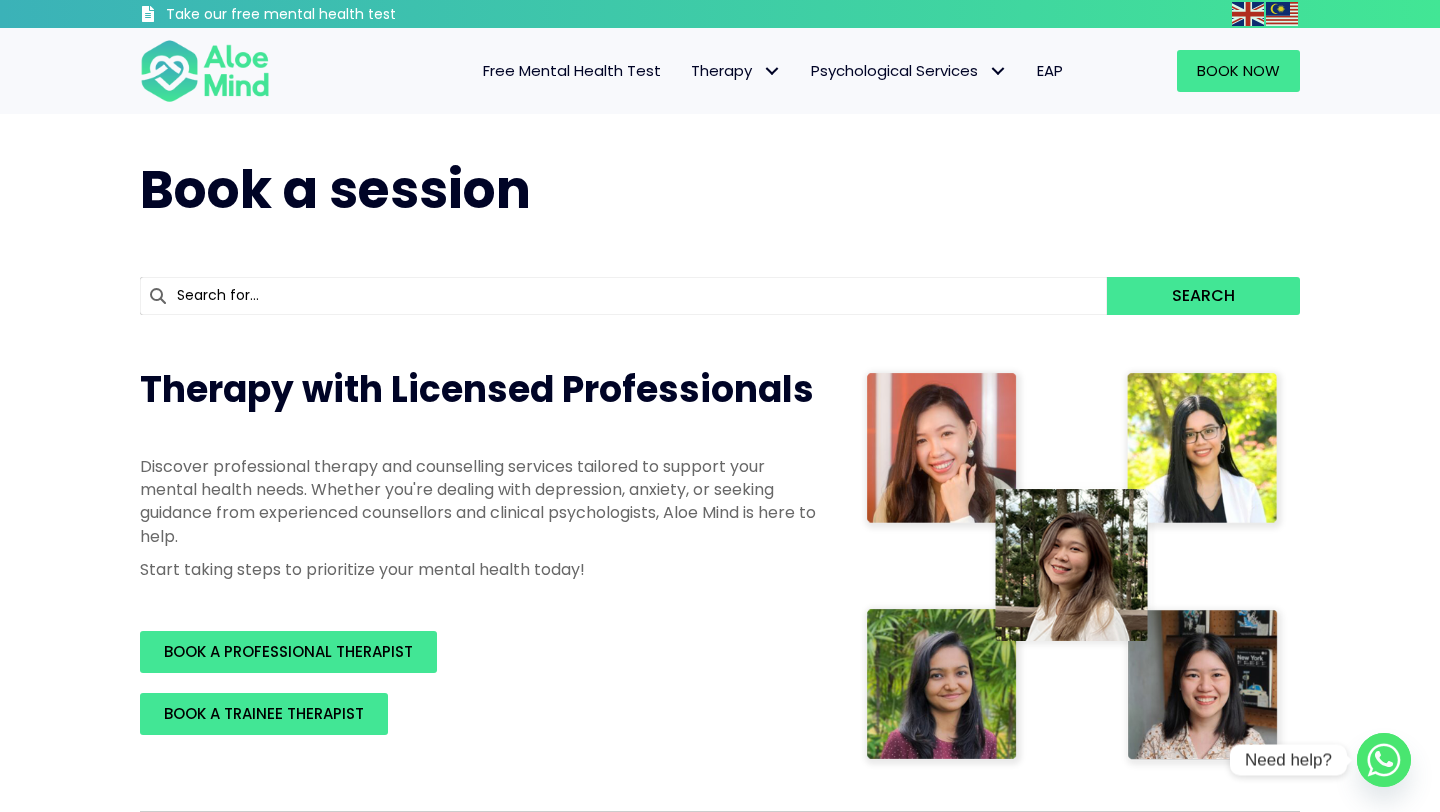 scroll, scrollTop: 239, scrollLeft: 0, axis: vertical 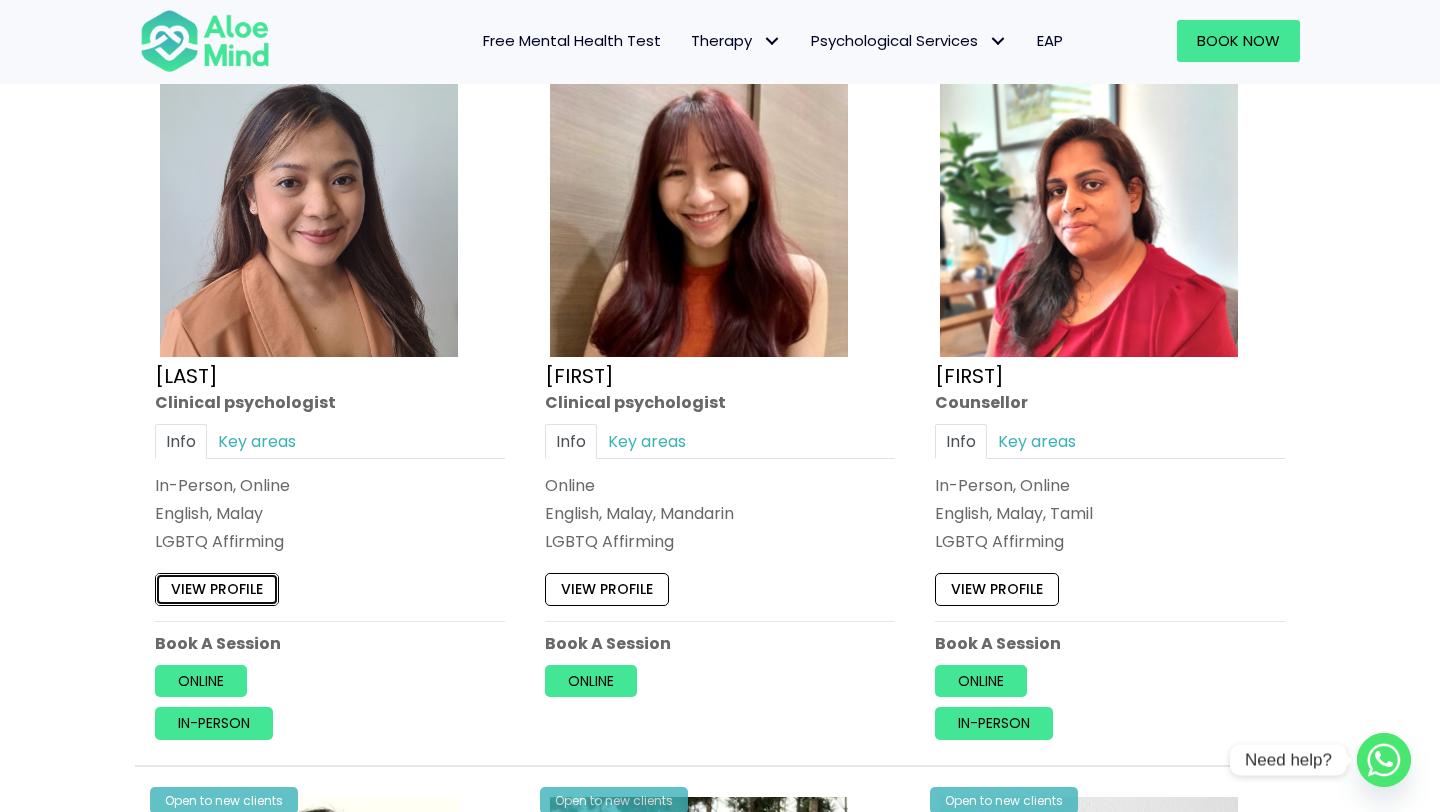 click on "View profile" at bounding box center (217, 589) 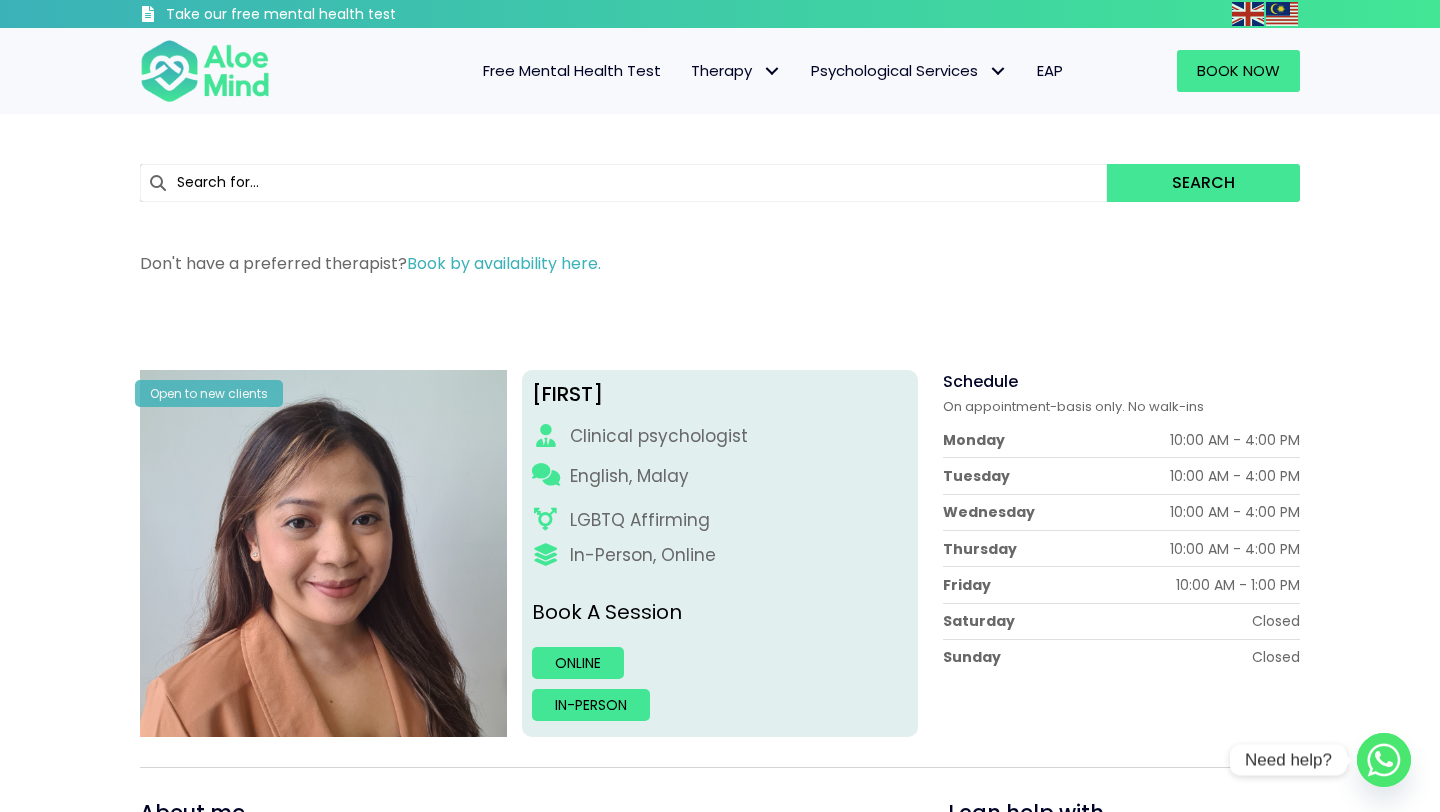 scroll, scrollTop: 0, scrollLeft: 0, axis: both 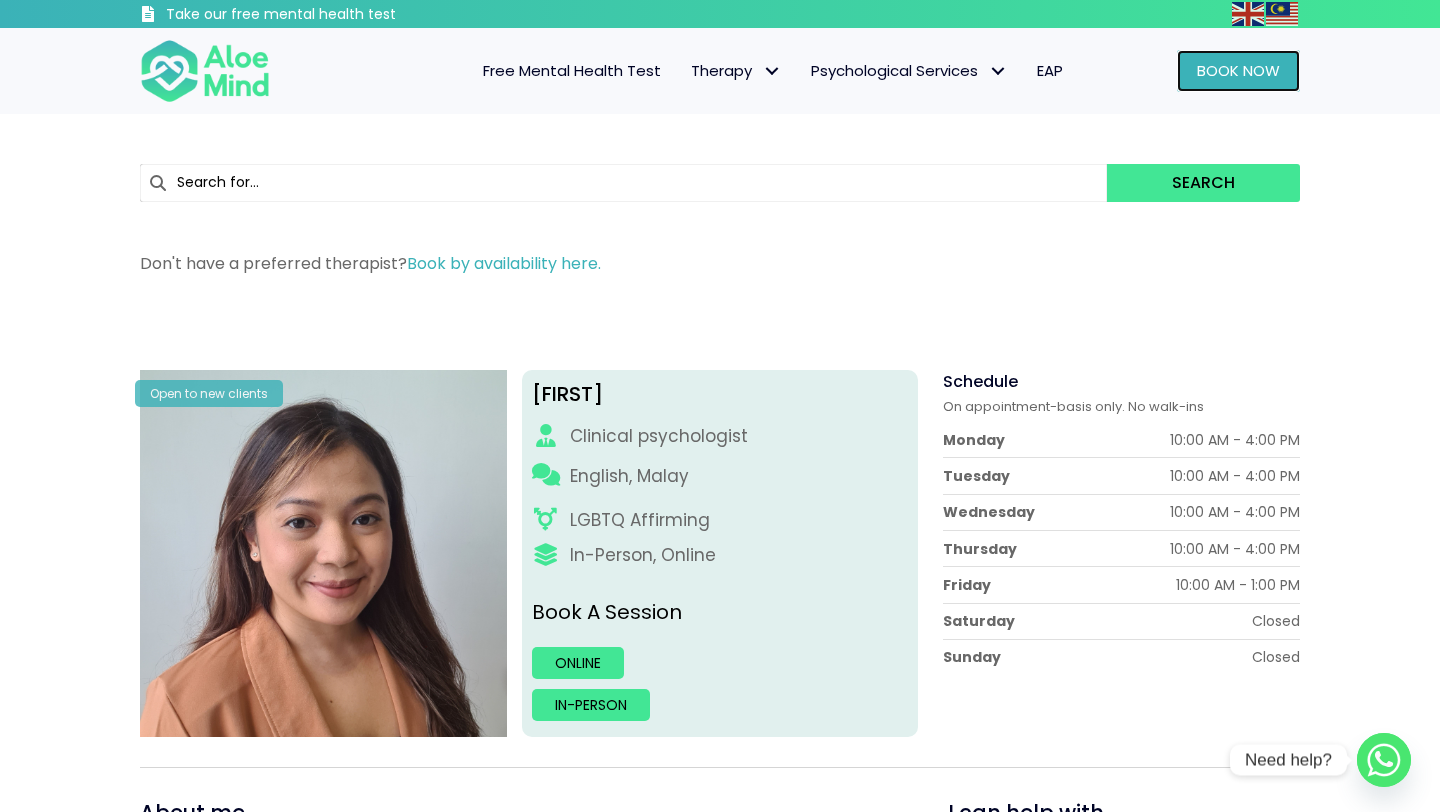 click on "Book Now" at bounding box center [1238, 70] 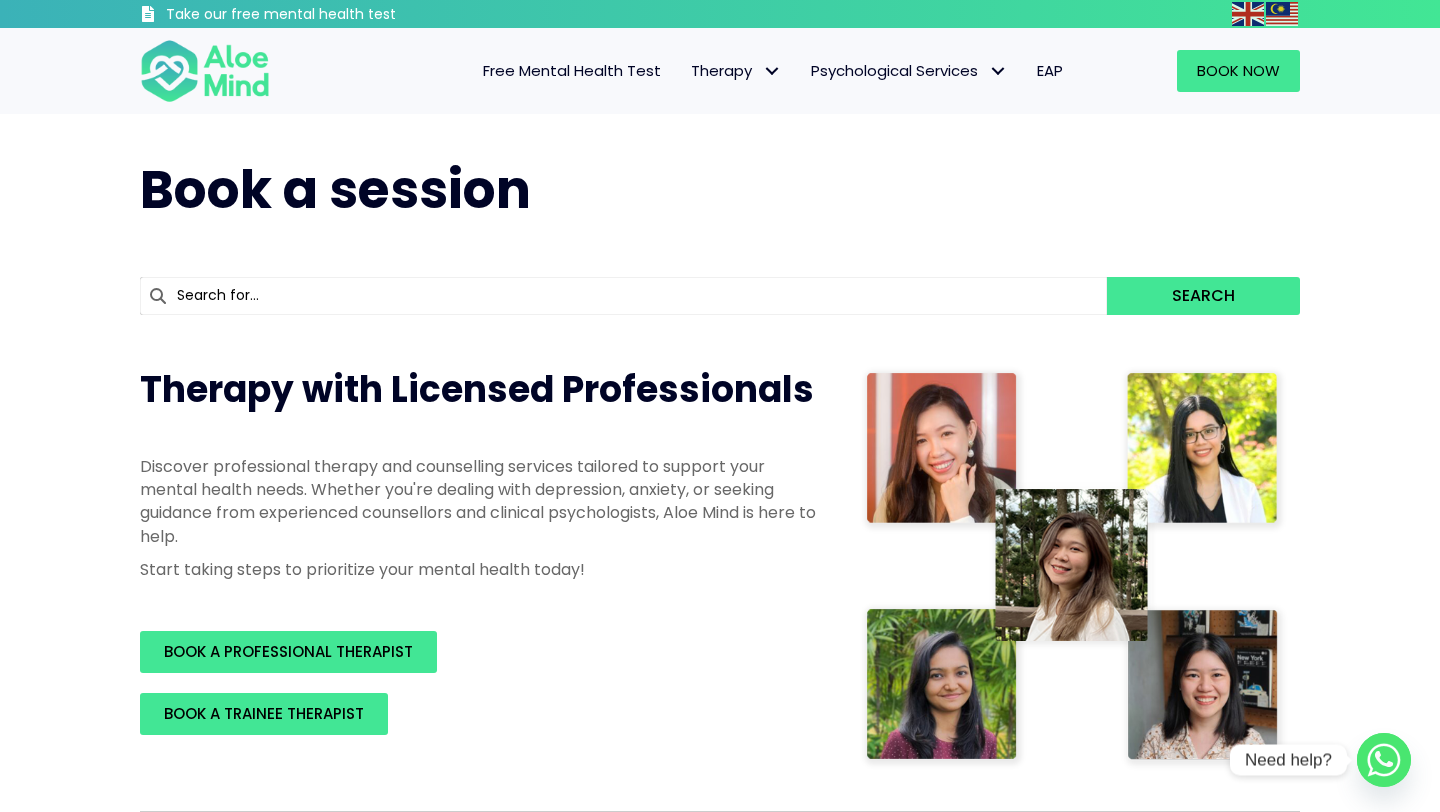 scroll, scrollTop: 0, scrollLeft: 0, axis: both 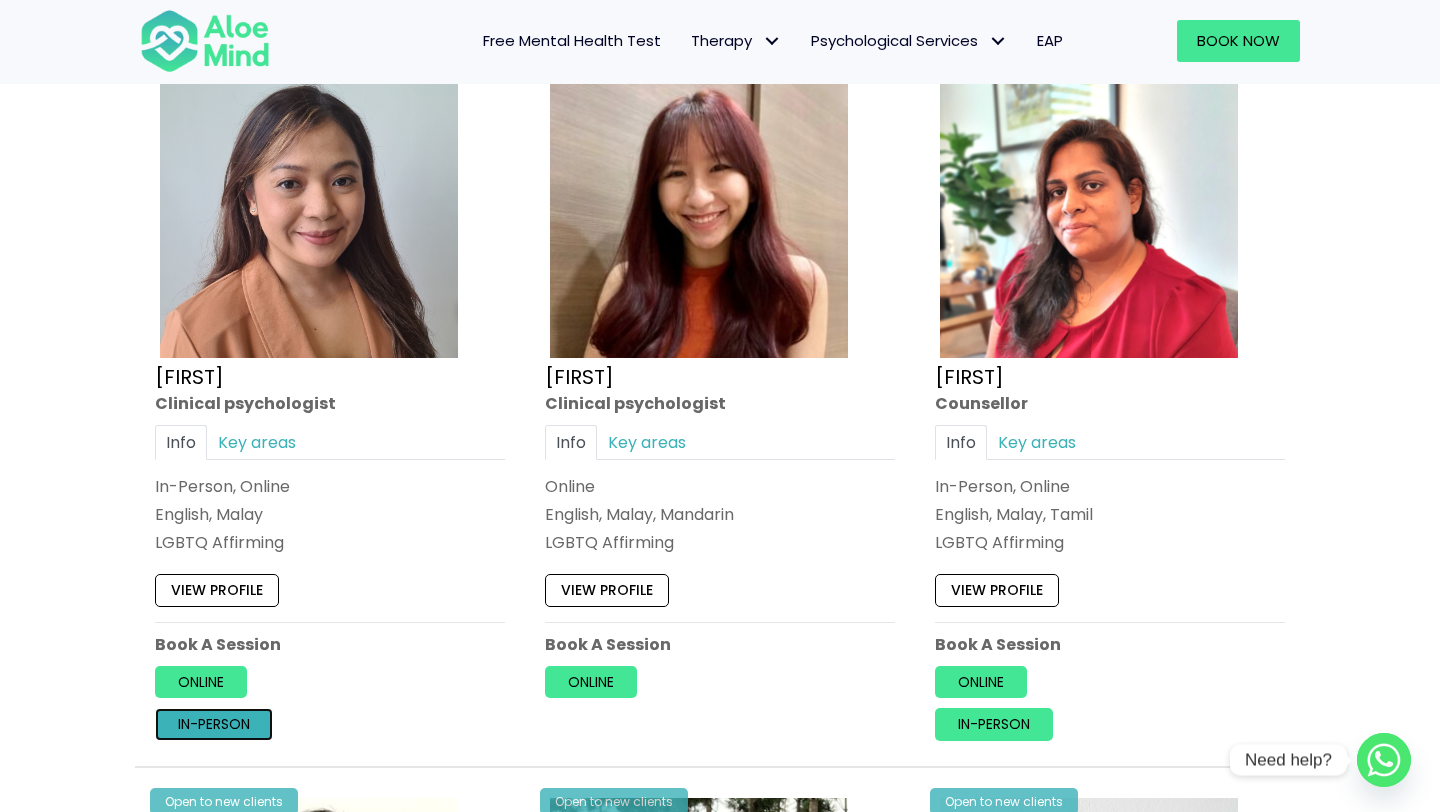 click on "In-person" at bounding box center (214, 724) 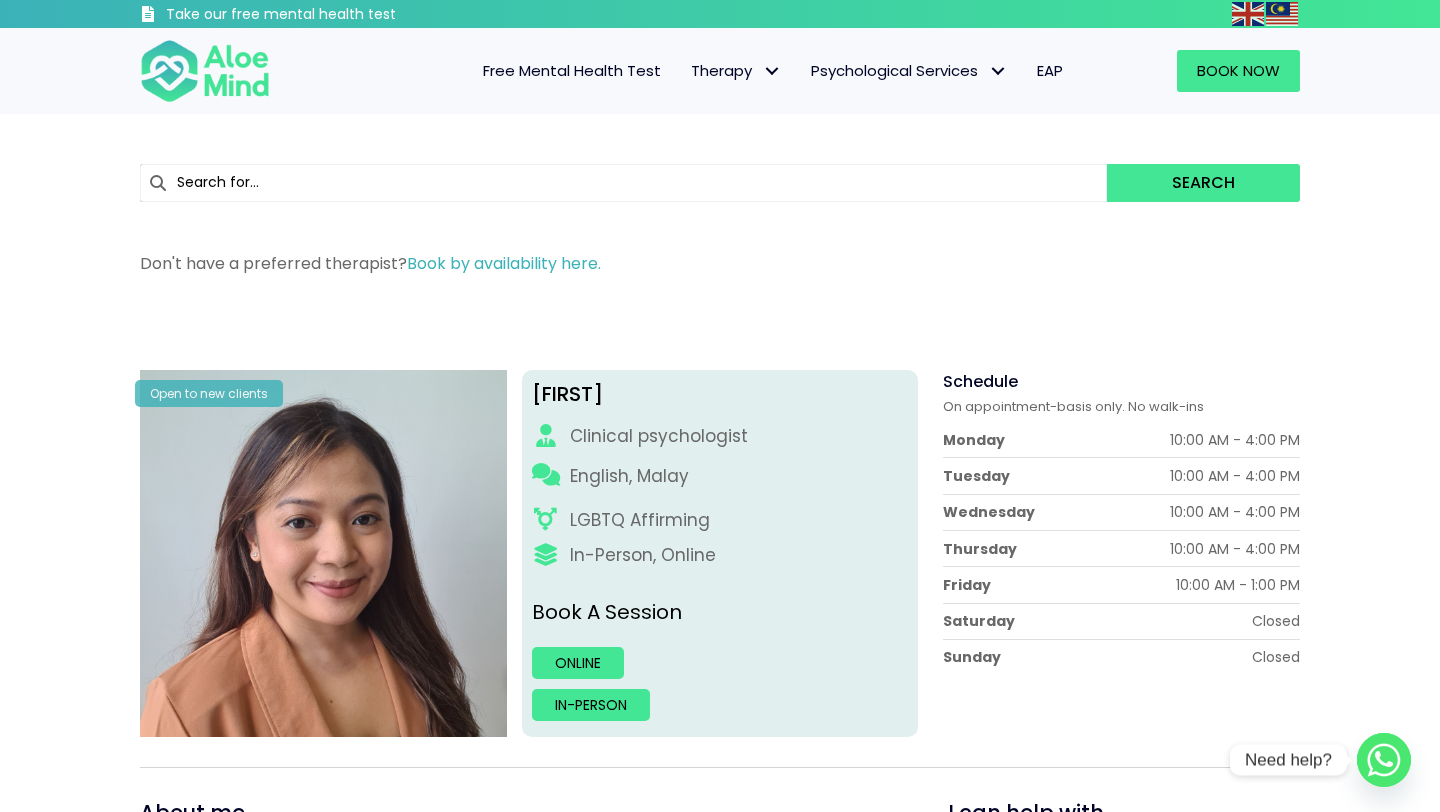 scroll, scrollTop: 0, scrollLeft: 0, axis: both 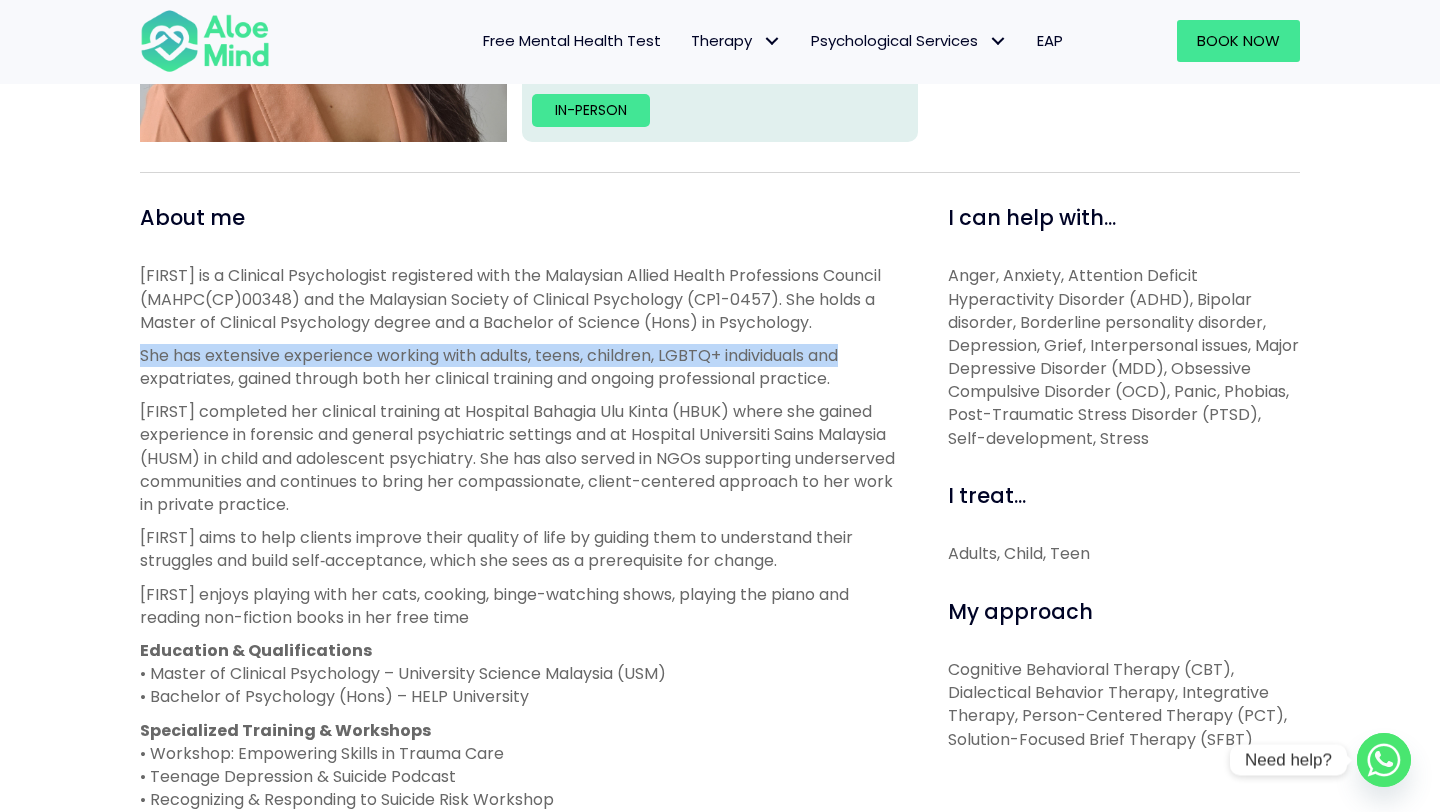 drag, startPoint x: 142, startPoint y: 356, endPoint x: 848, endPoint y: 357, distance: 706.00073 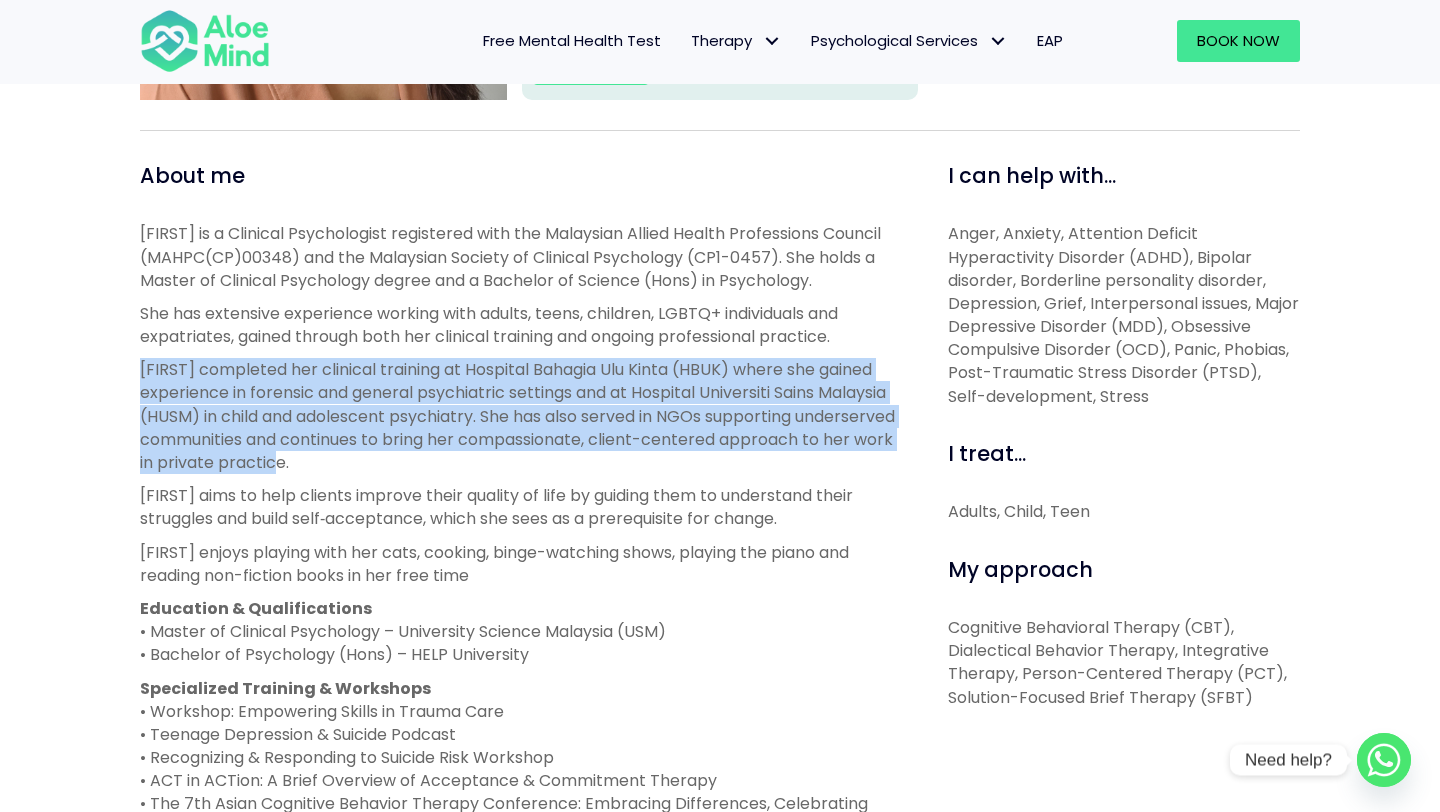 drag, startPoint x: 133, startPoint y: 374, endPoint x: 501, endPoint y: 458, distance: 377.46524 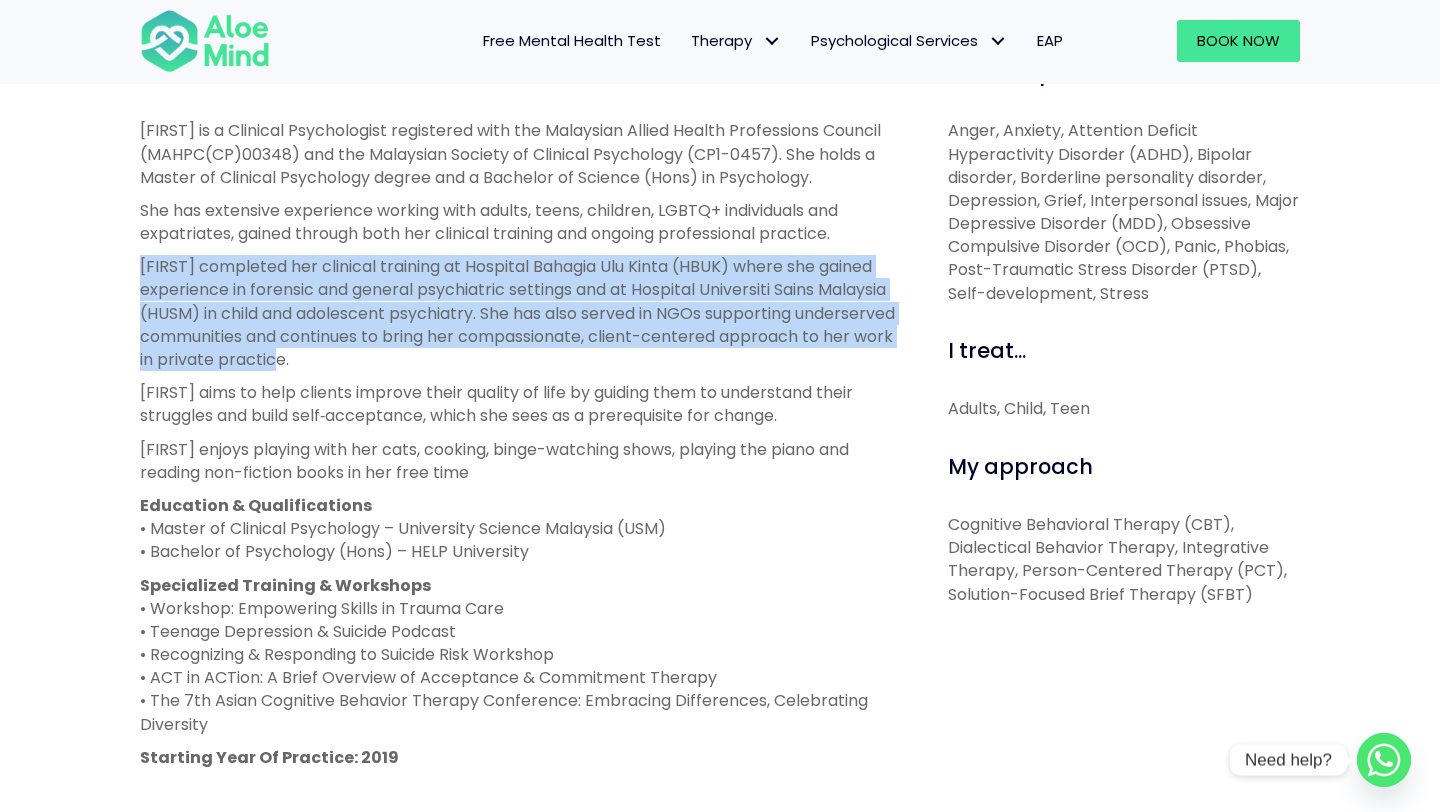 scroll, scrollTop: 749, scrollLeft: 0, axis: vertical 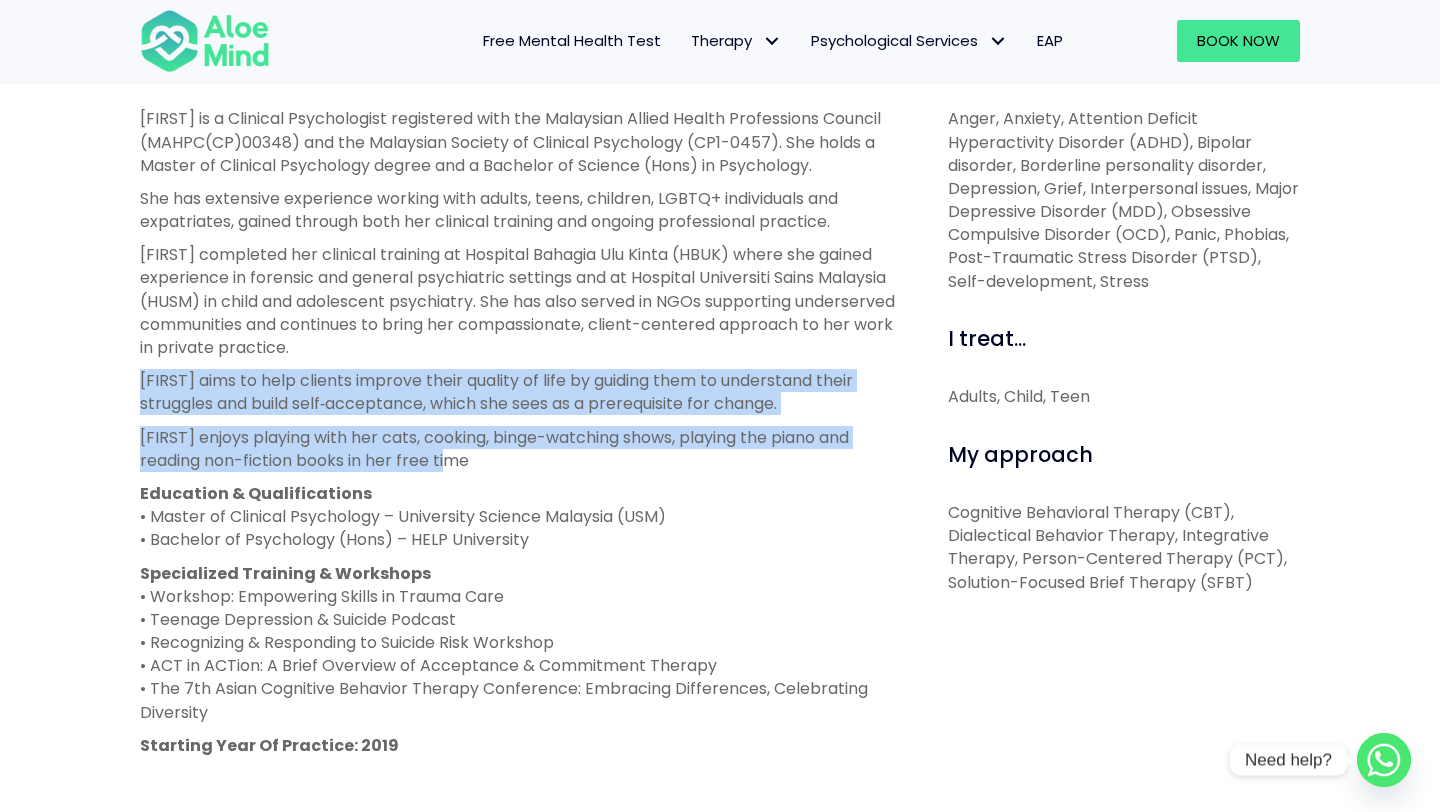 drag, startPoint x: 135, startPoint y: 379, endPoint x: 805, endPoint y: 463, distance: 675.2451 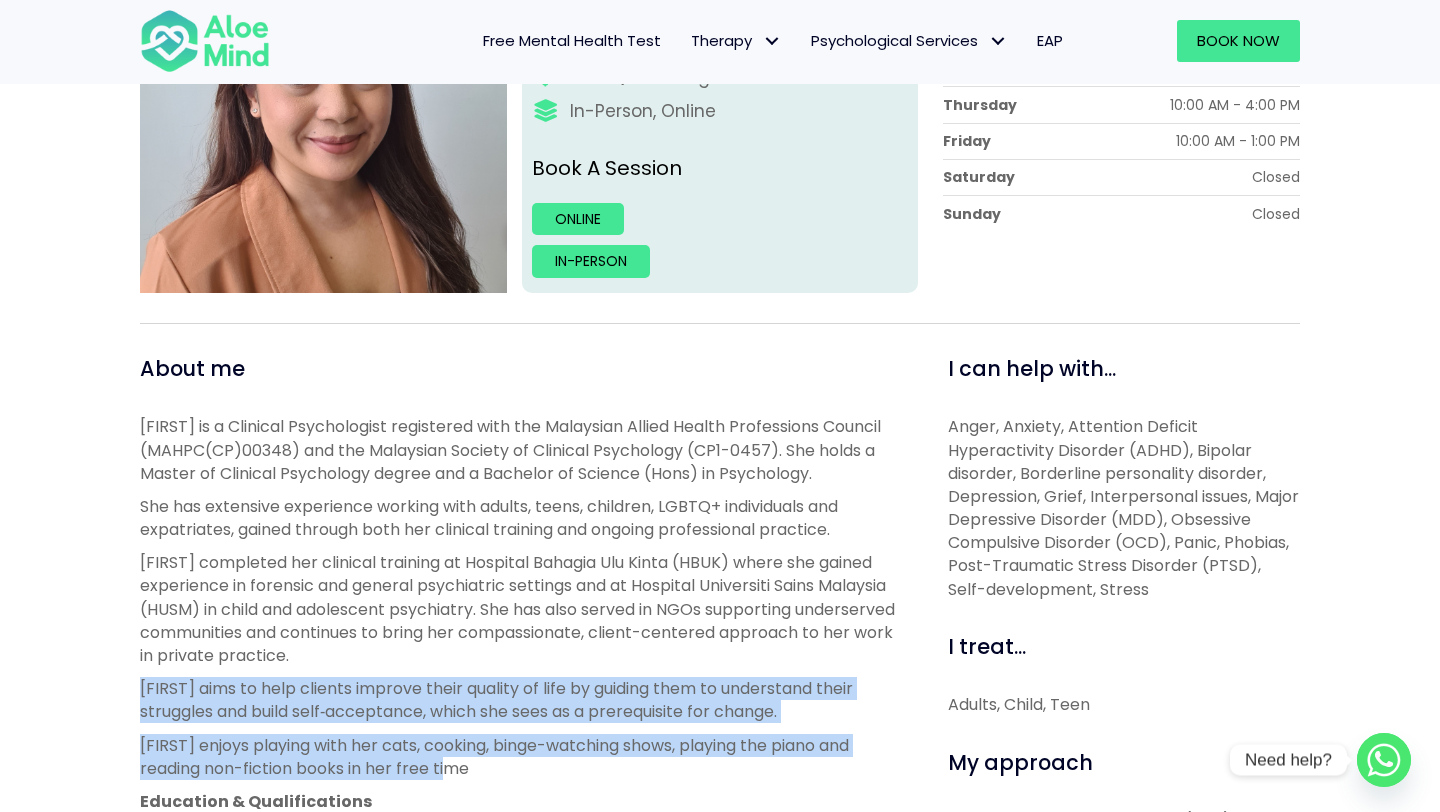 scroll, scrollTop: 94, scrollLeft: 0, axis: vertical 